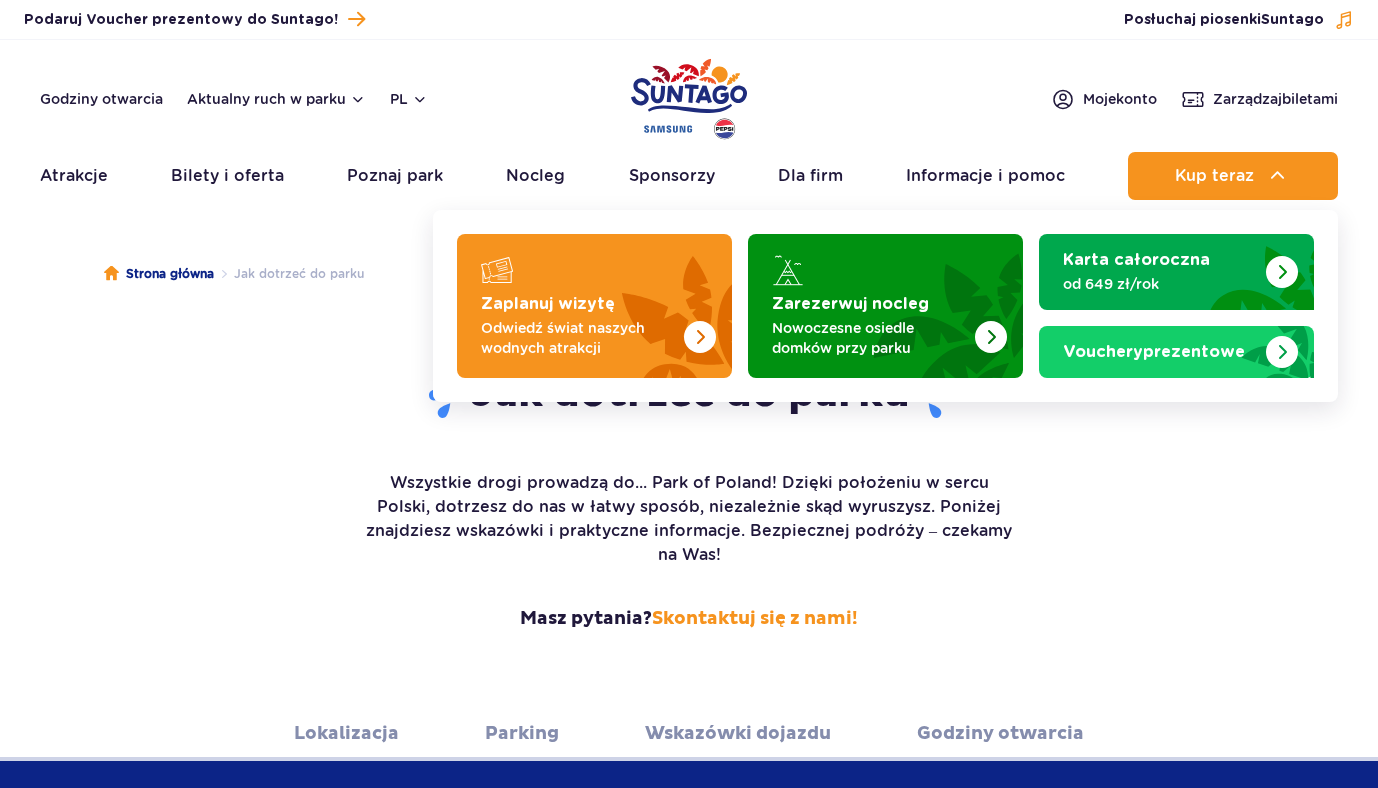 scroll, scrollTop: 0, scrollLeft: 0, axis: both 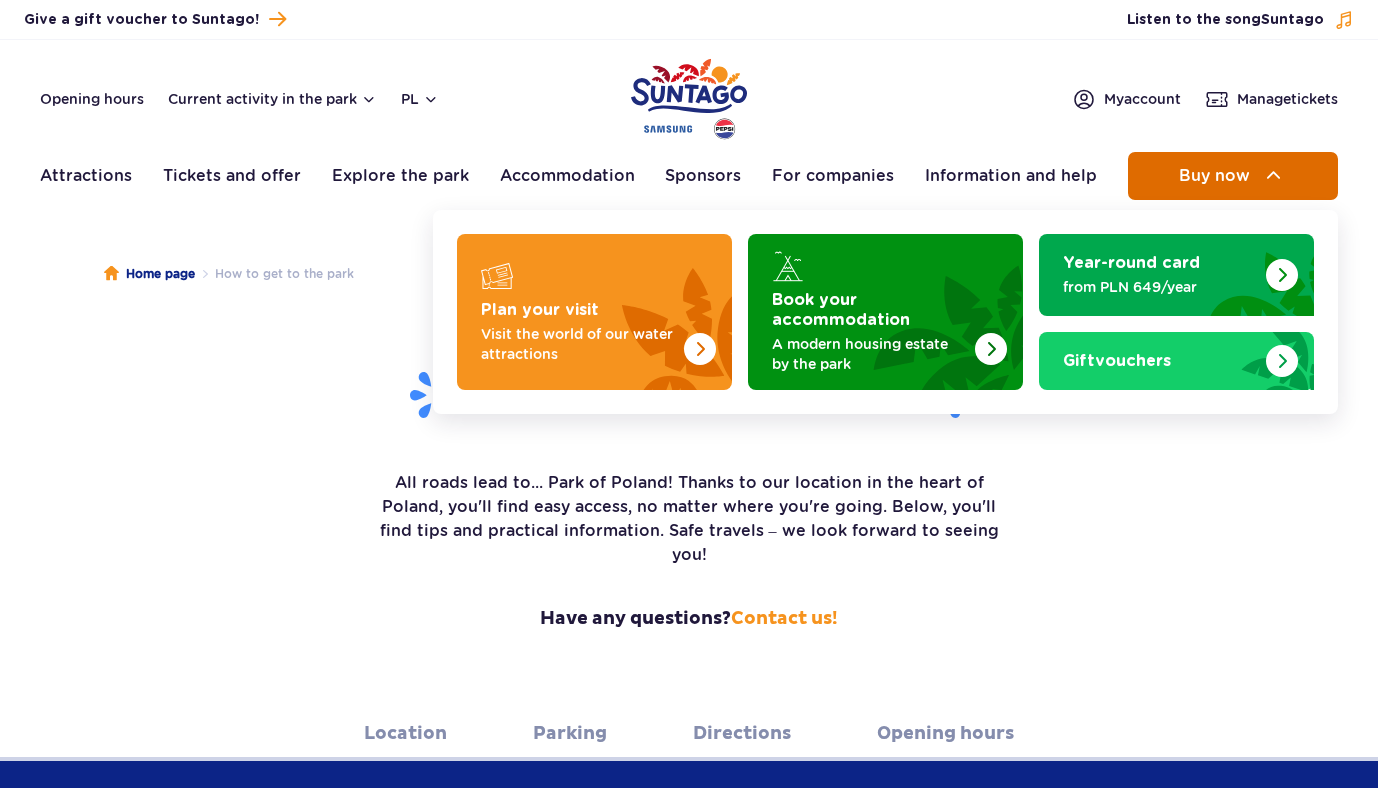 click on "Buy now" at bounding box center [1233, 176] 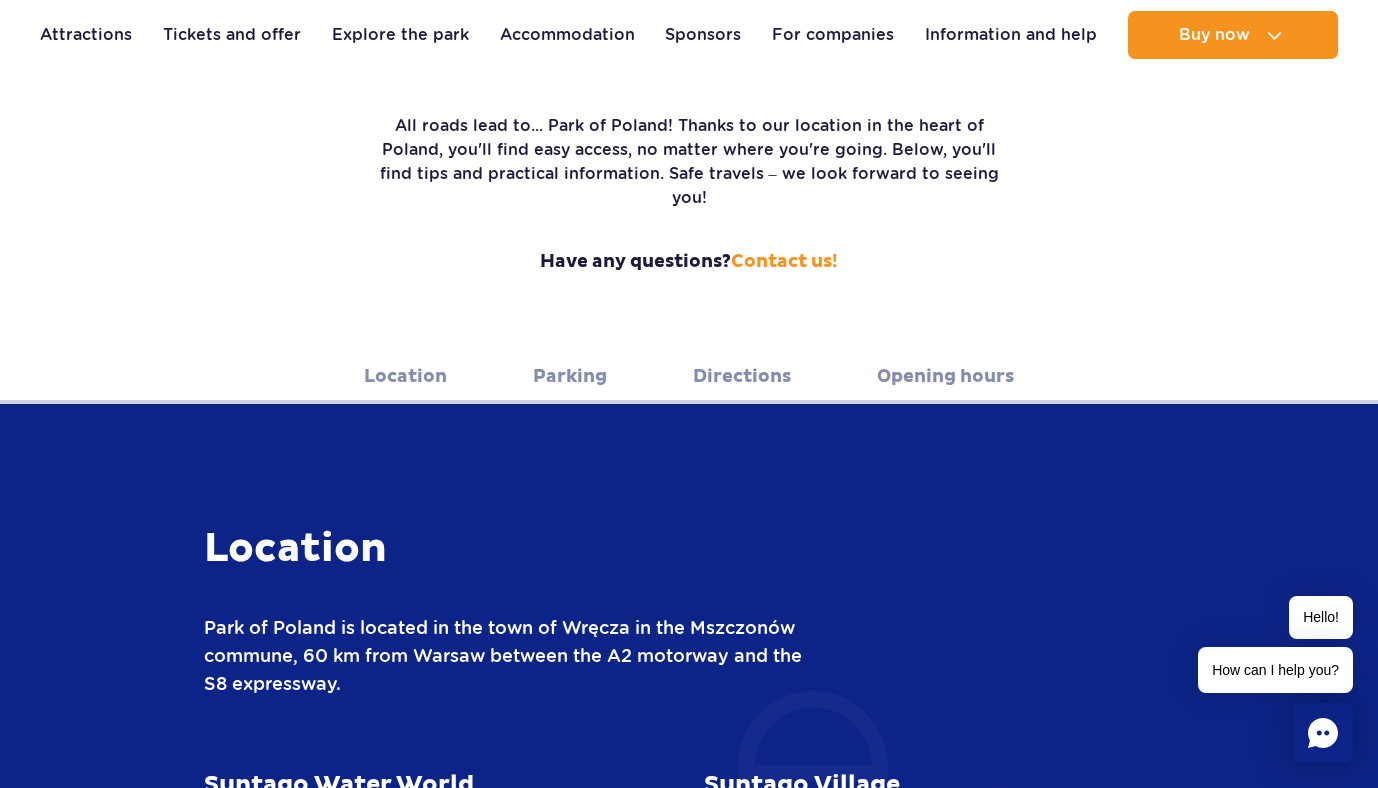 scroll, scrollTop: 0, scrollLeft: 0, axis: both 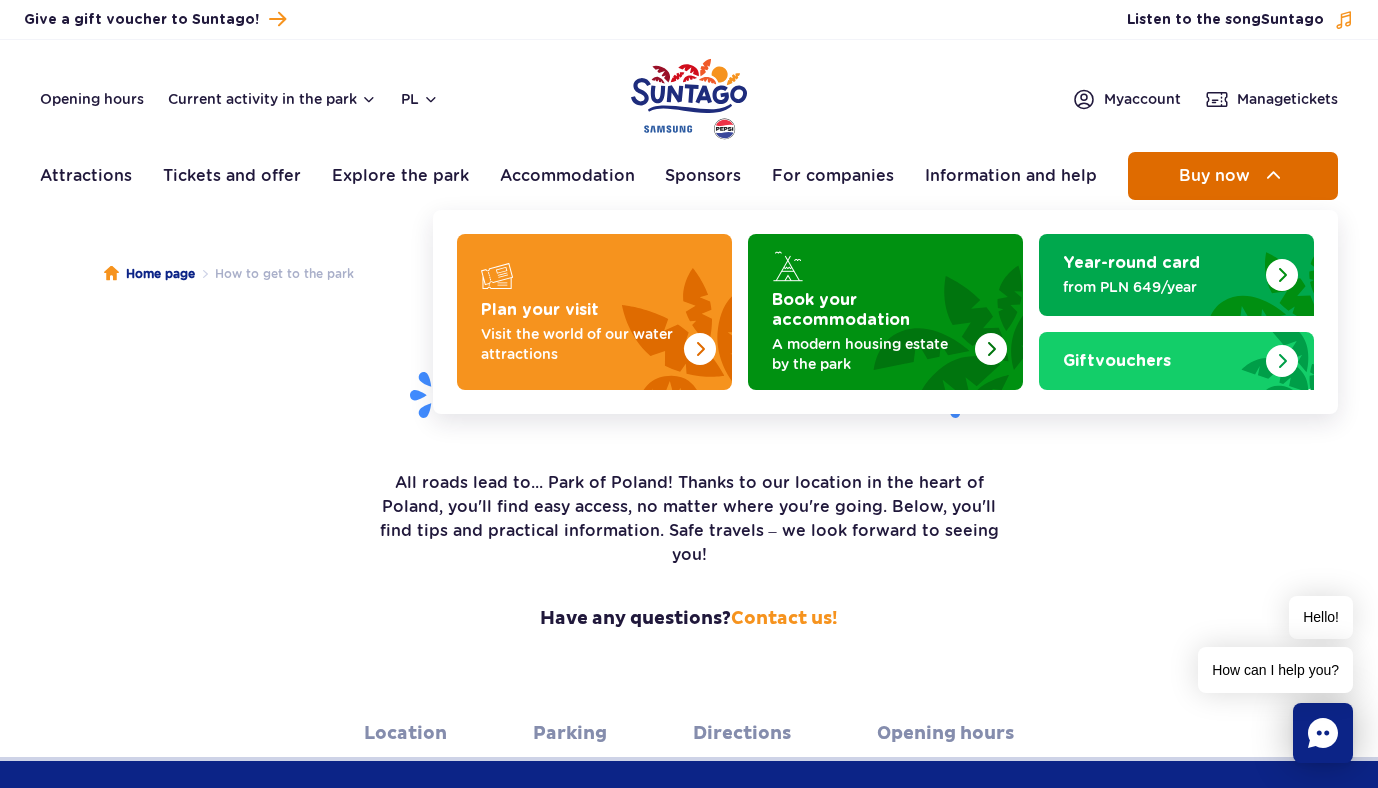 click on "Buy now" at bounding box center [1214, 176] 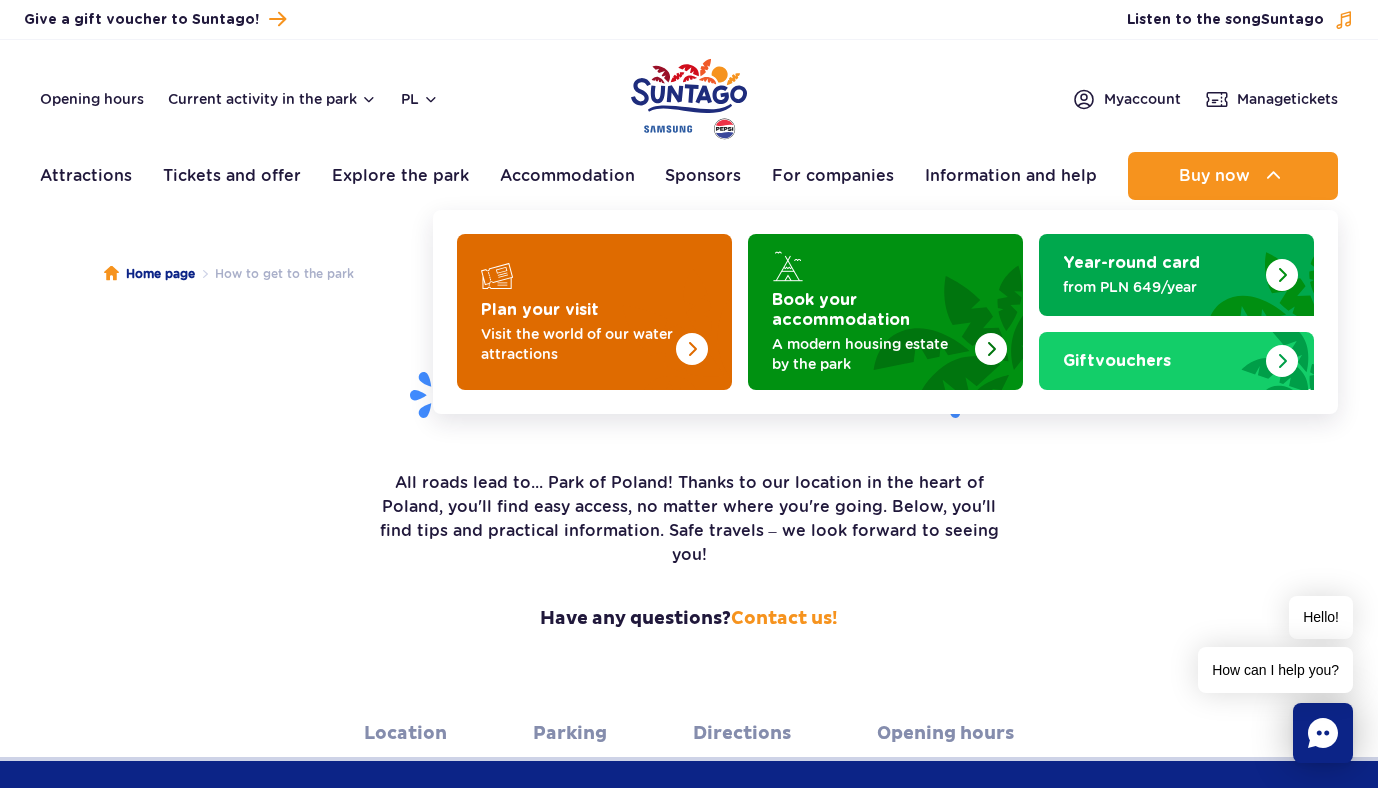 click at bounding box center (652, 312) 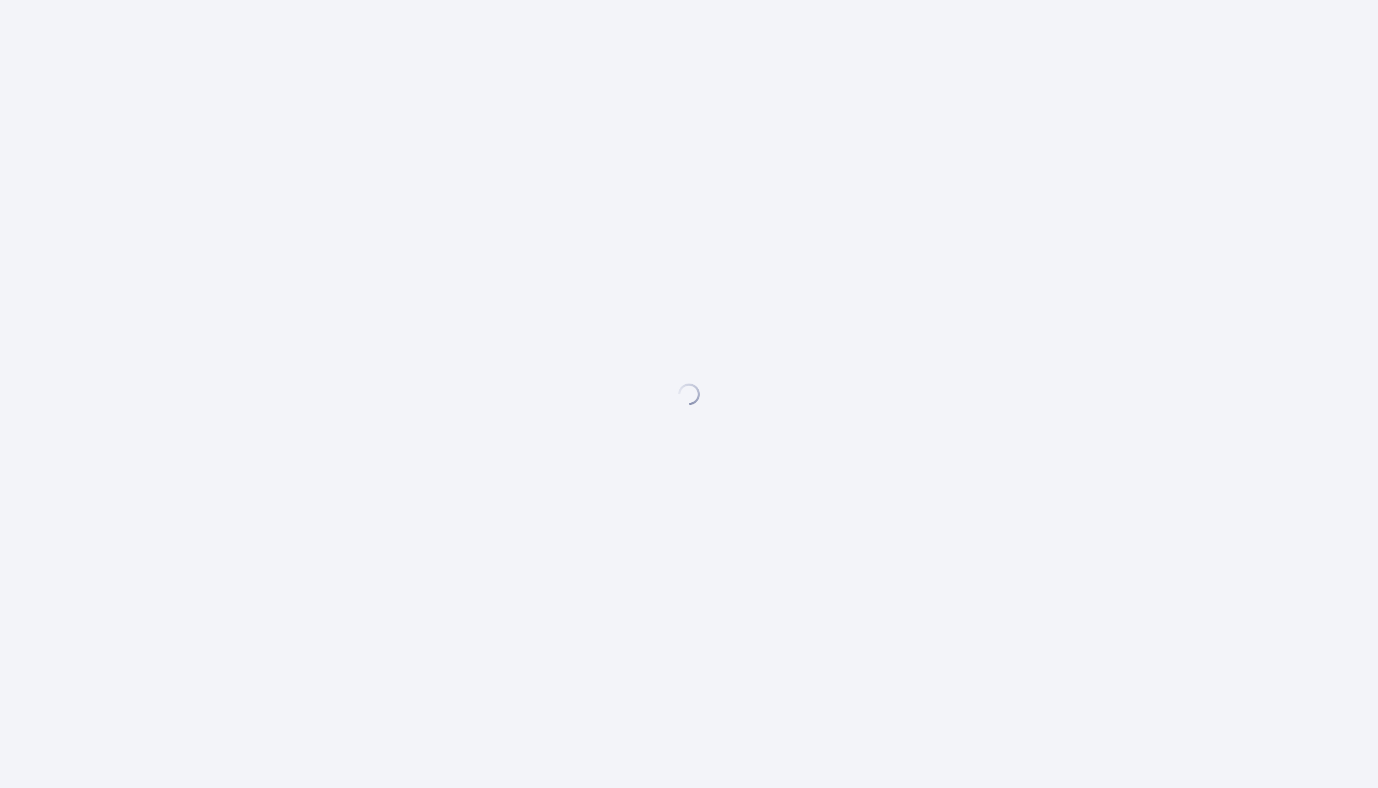 scroll, scrollTop: 0, scrollLeft: 0, axis: both 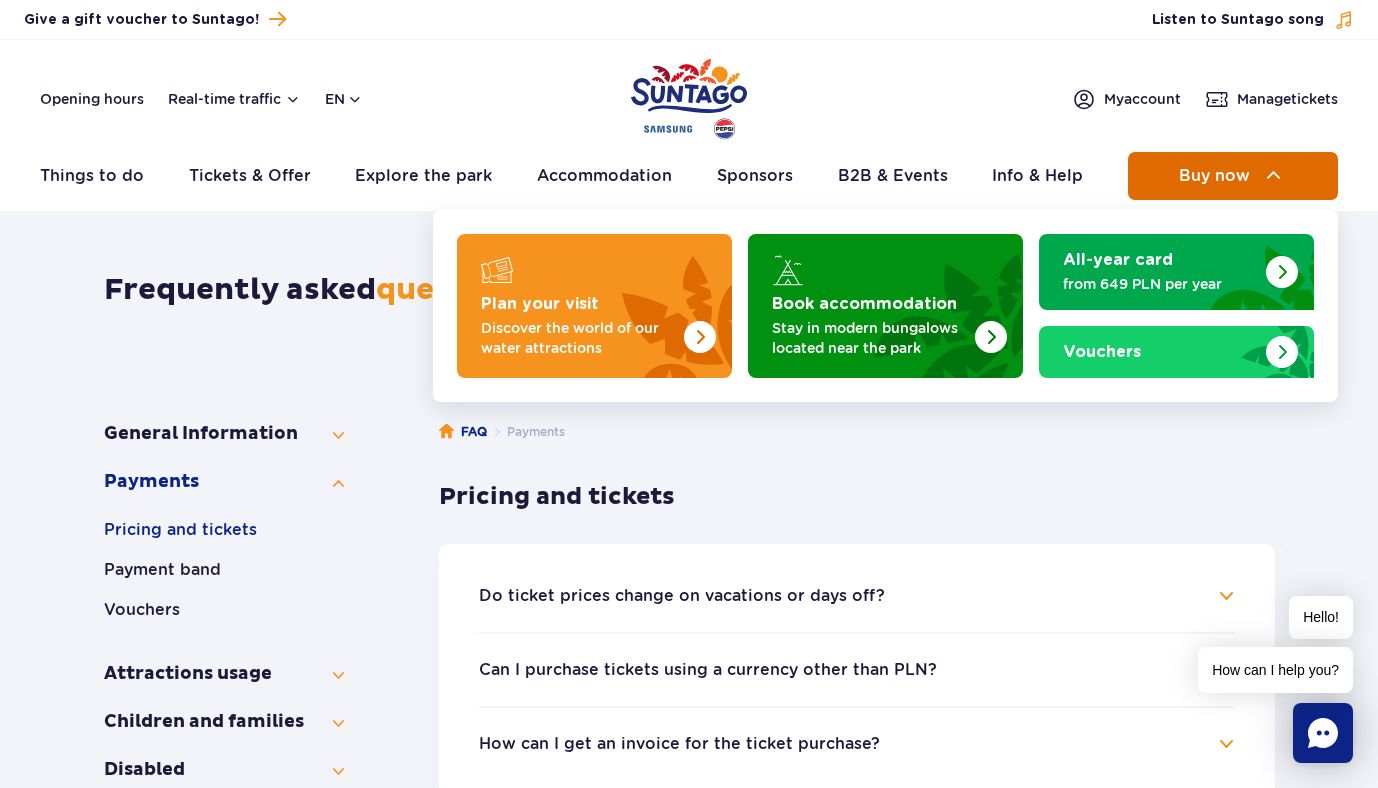 click on "Buy now" at bounding box center (1214, 176) 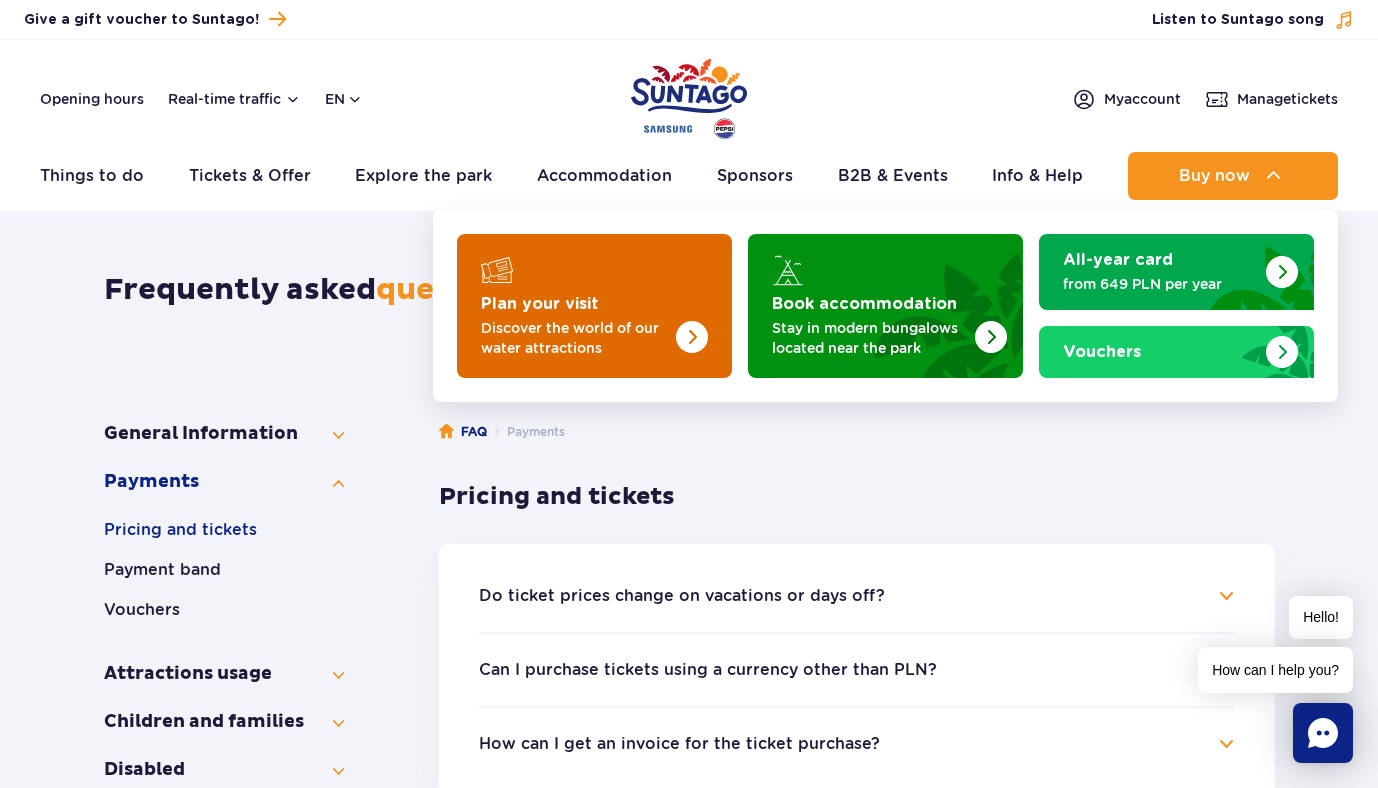 click at bounding box center (692, 337) 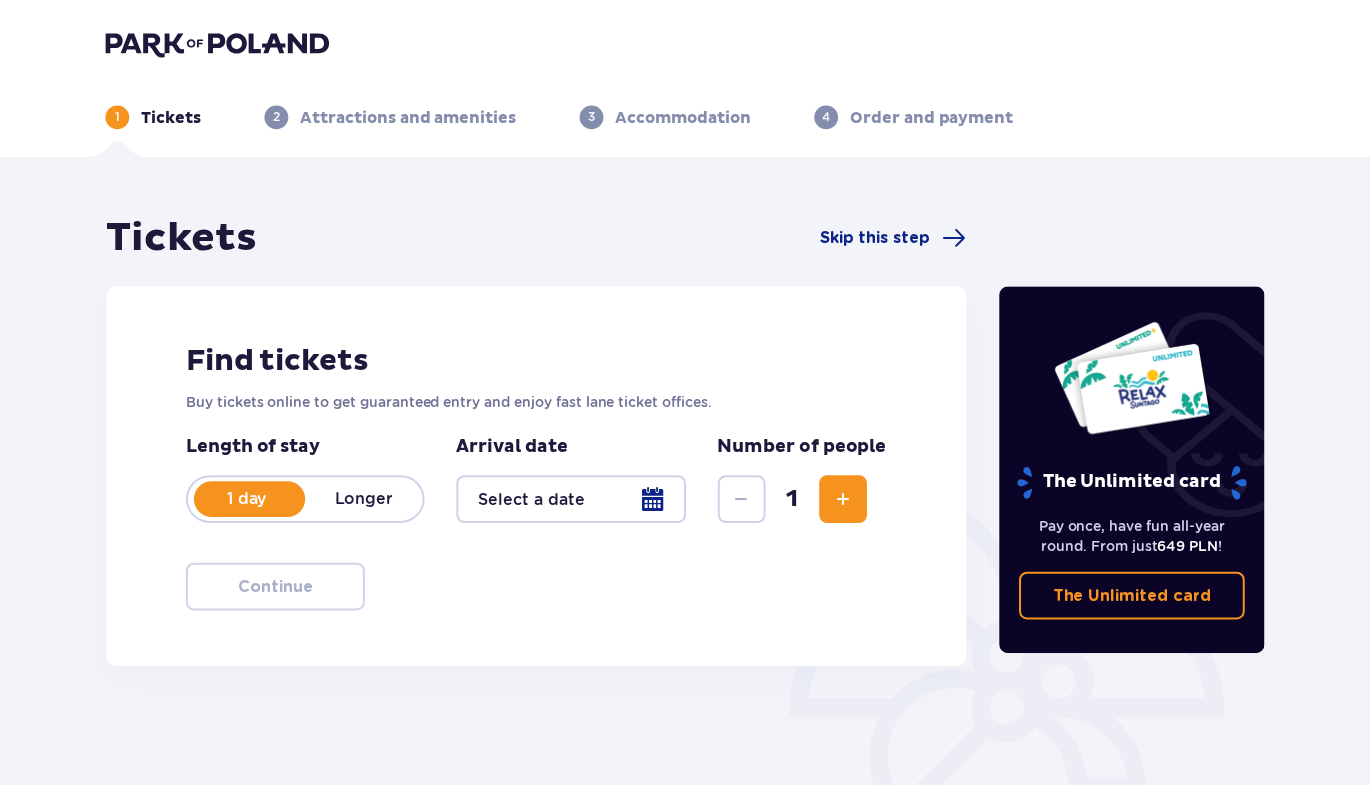 scroll, scrollTop: 0, scrollLeft: 0, axis: both 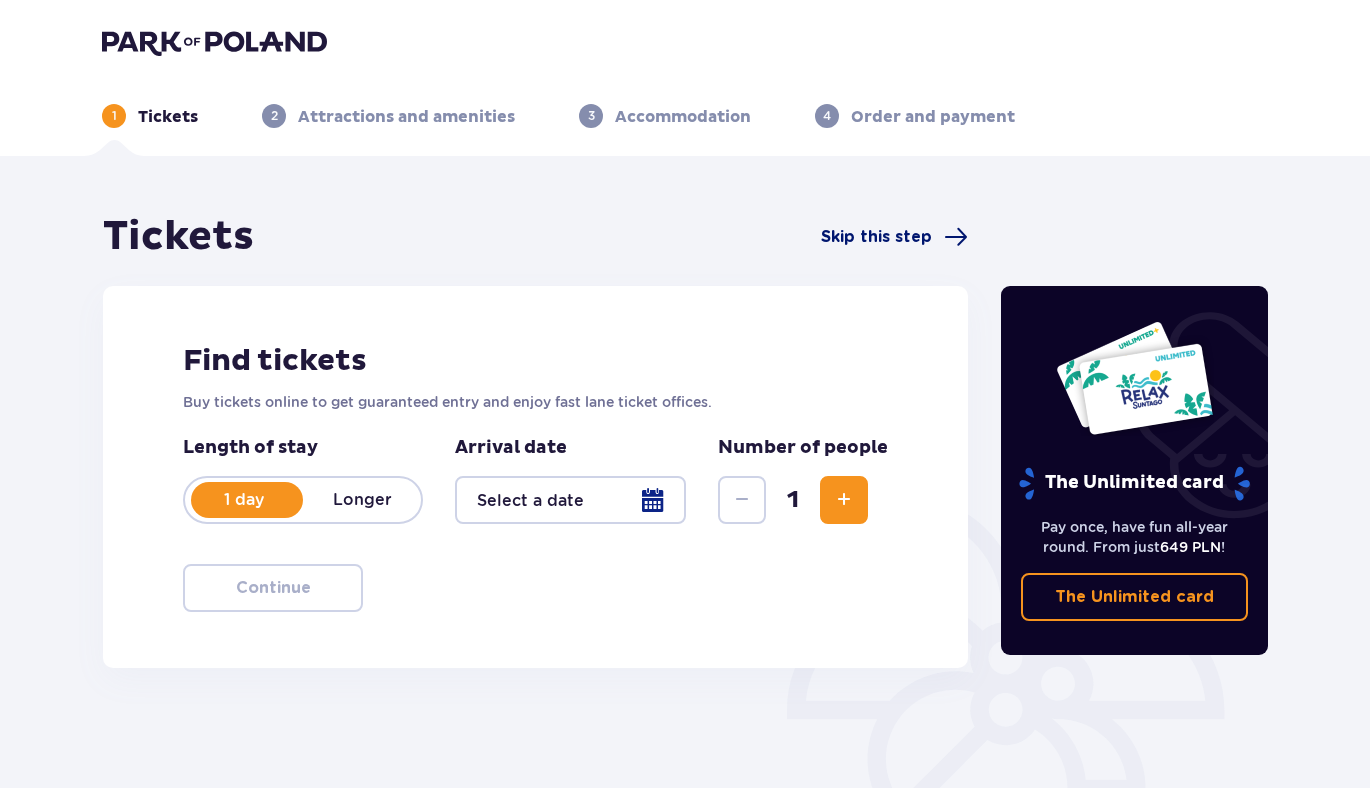 click on "Skip this step" at bounding box center (876, 237) 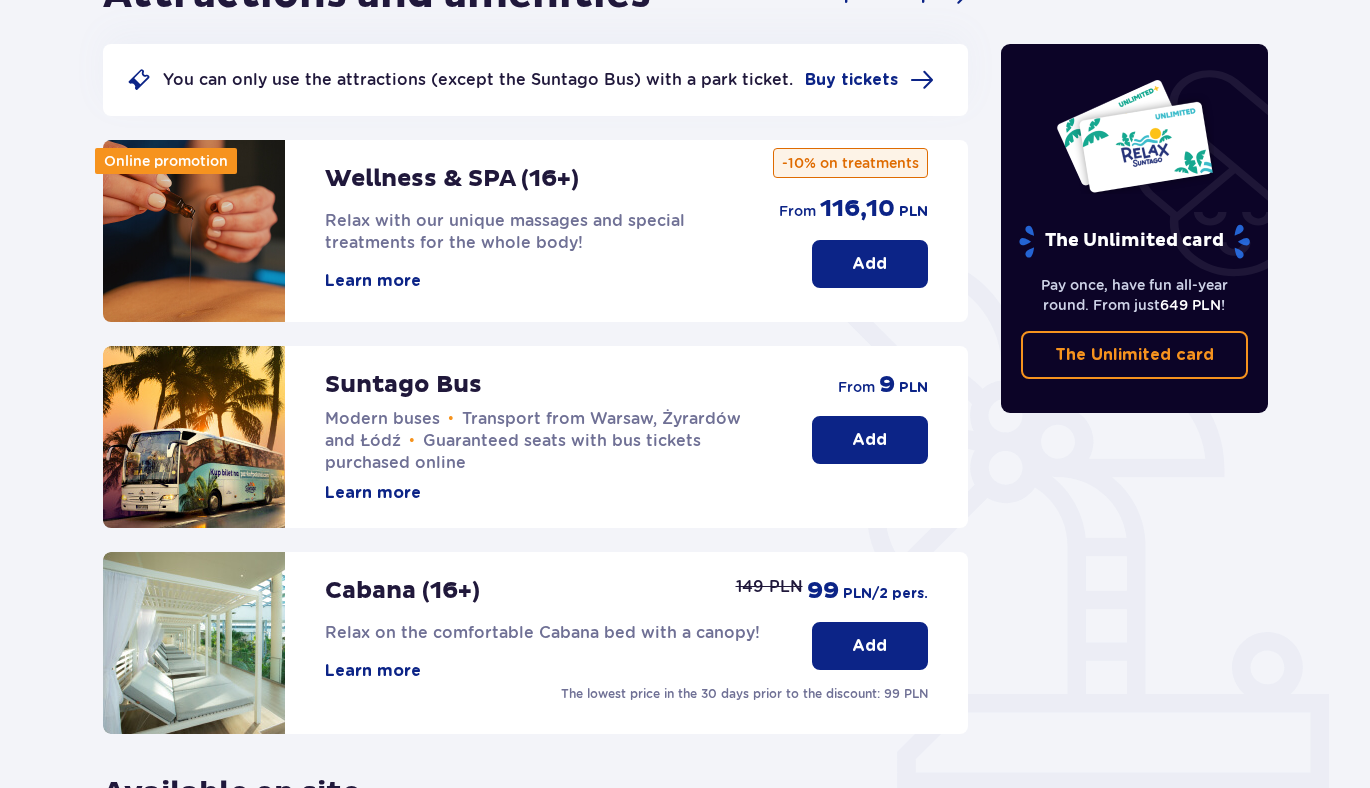 scroll, scrollTop: 424, scrollLeft: 0, axis: vertical 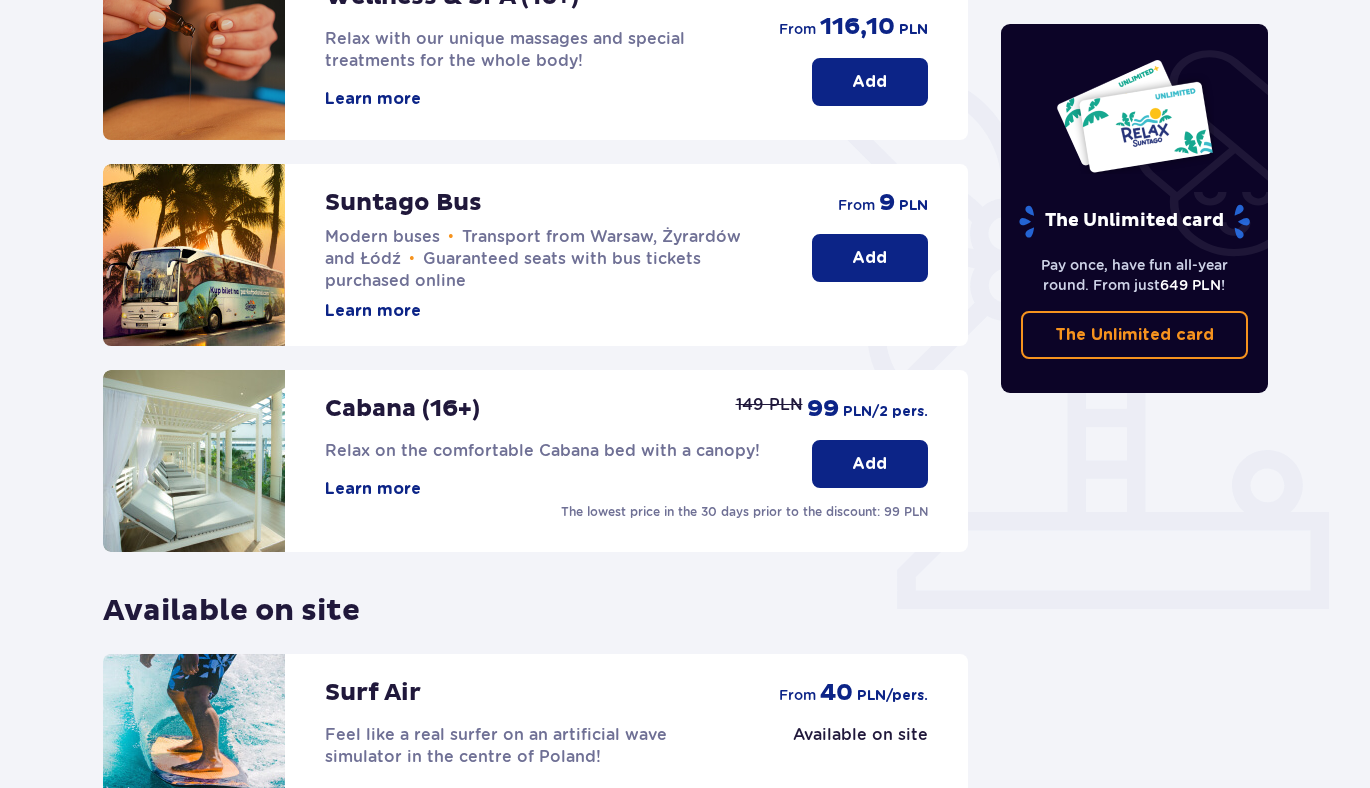 click on "Add" at bounding box center (870, 258) 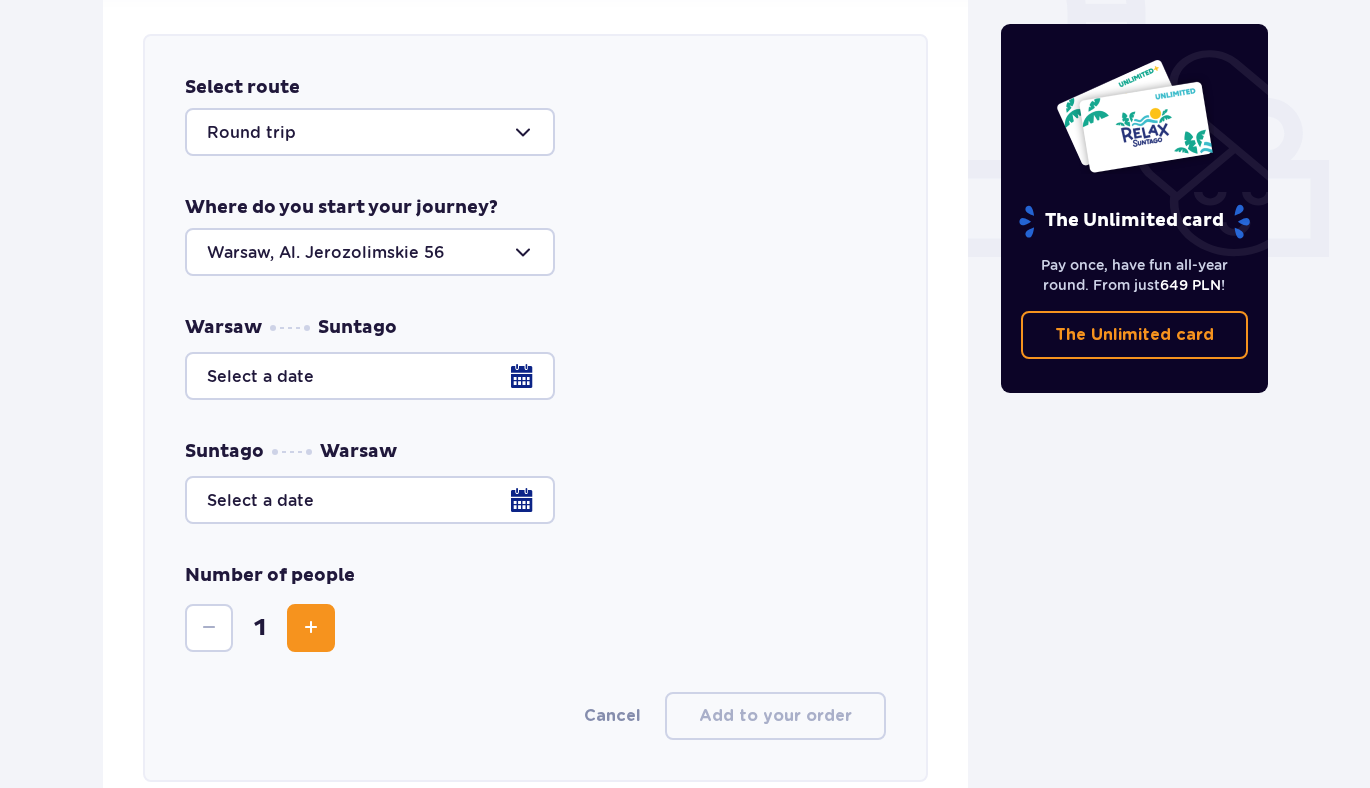 scroll, scrollTop: 786, scrollLeft: 0, axis: vertical 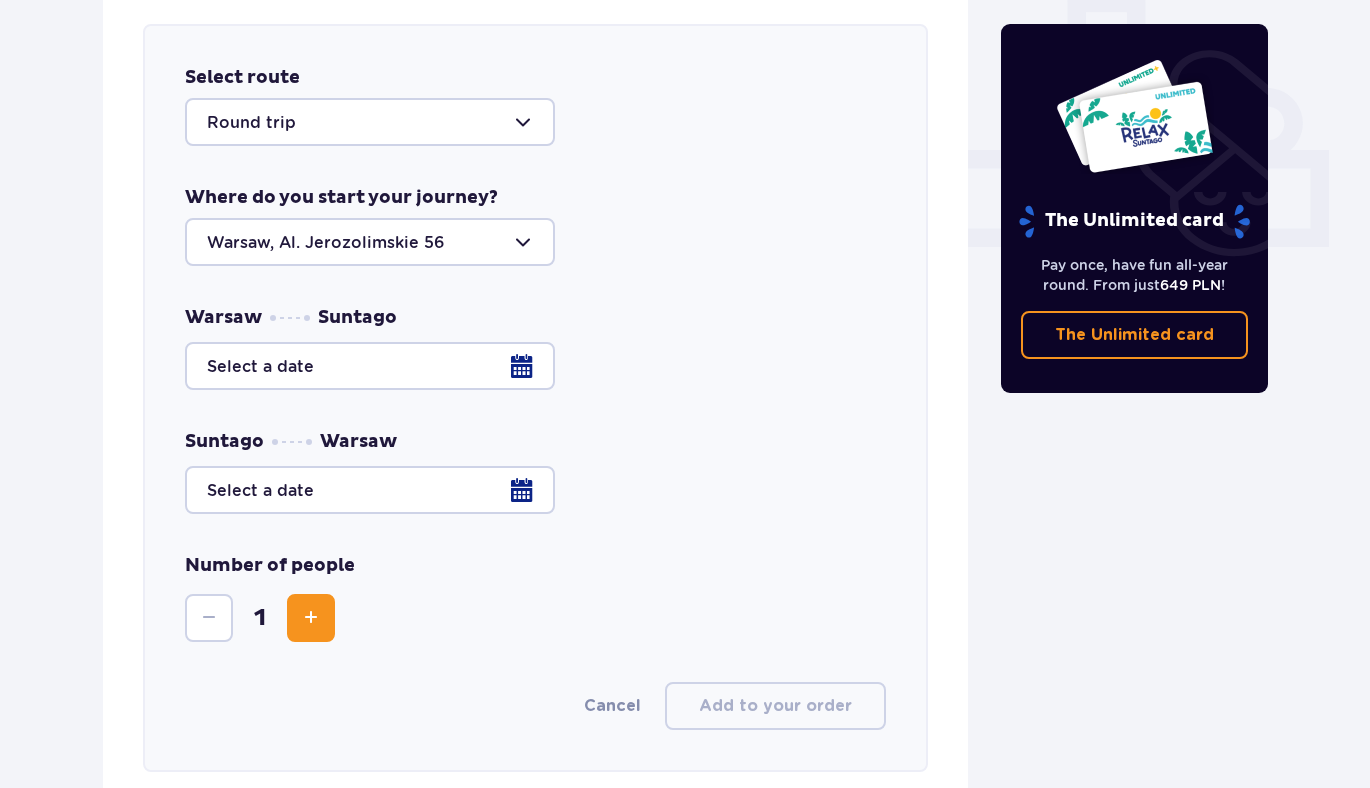 click at bounding box center (370, 122) 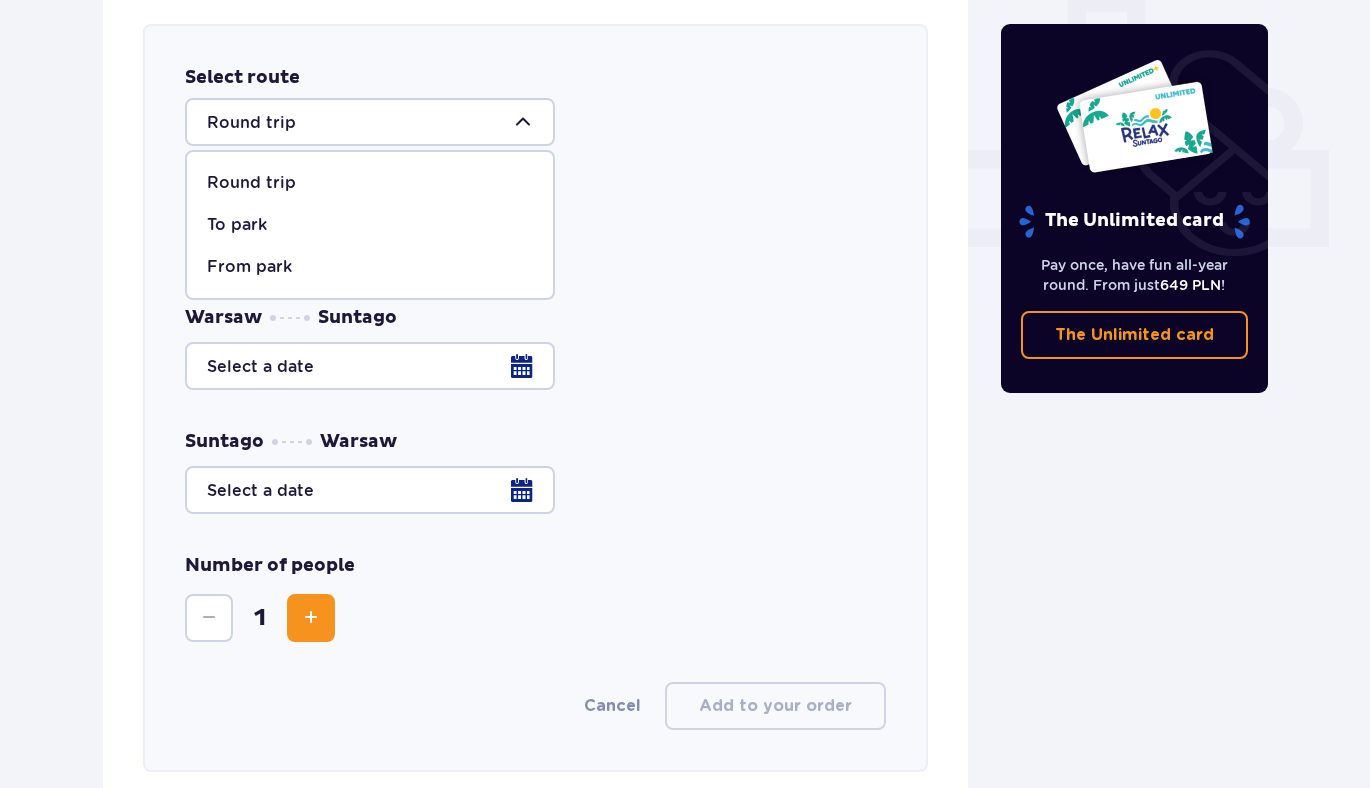 click on "From park" at bounding box center [249, 267] 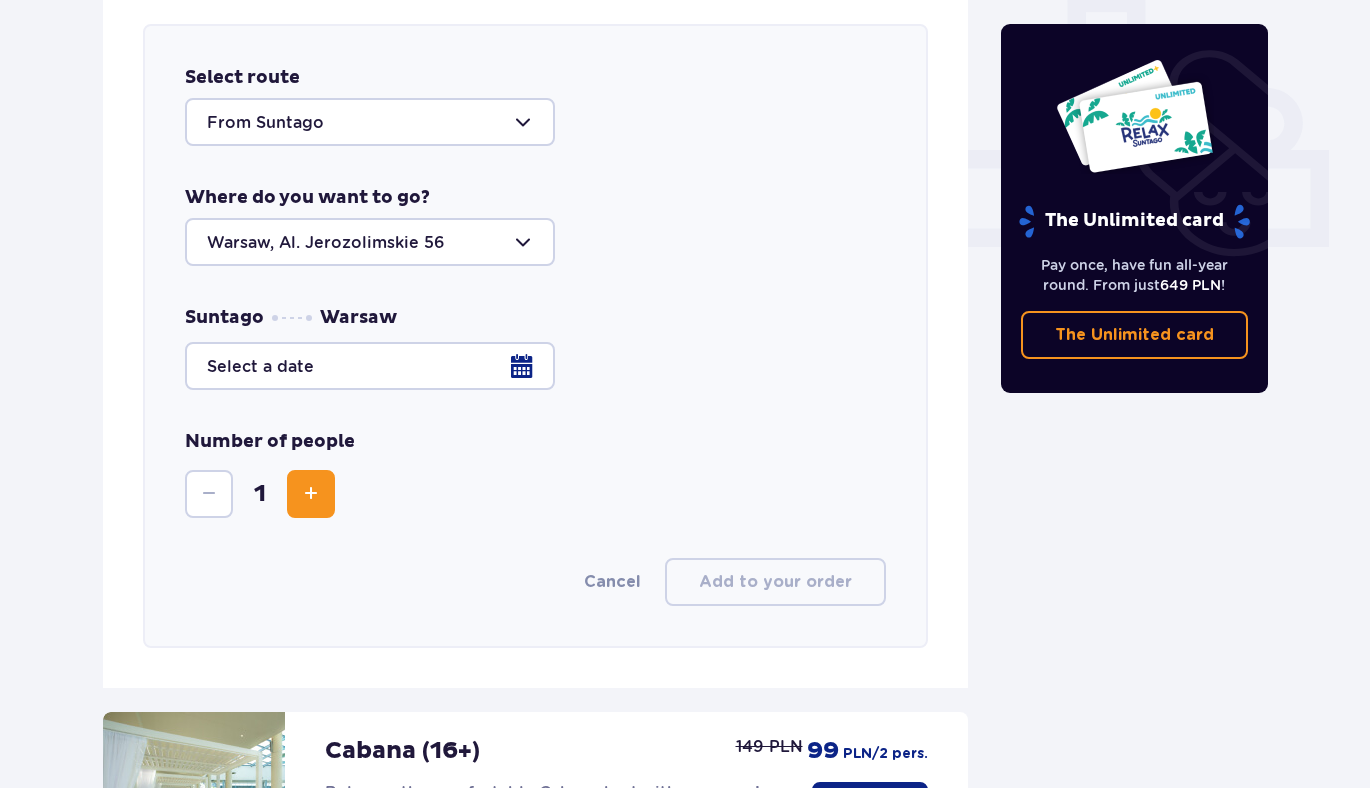 click at bounding box center (370, 242) 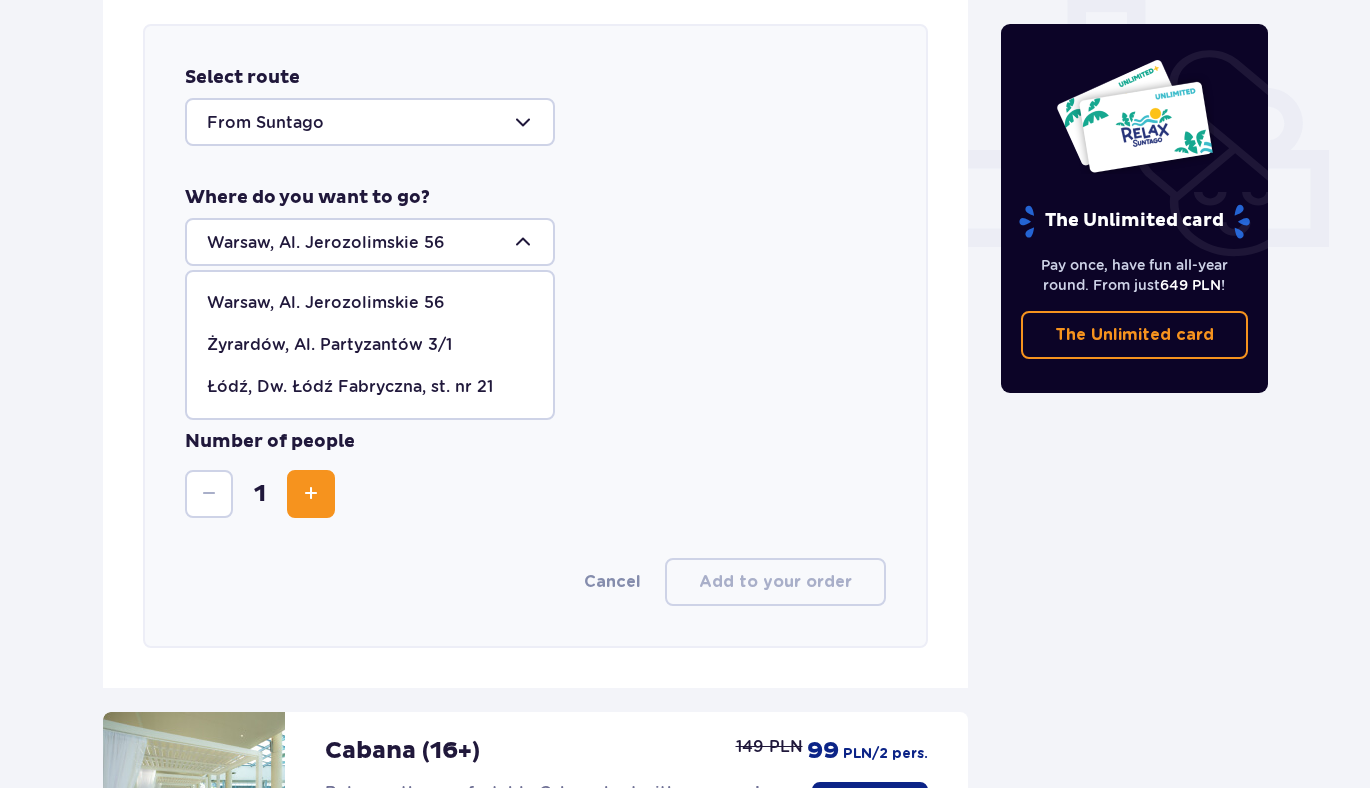 click at bounding box center [370, 242] 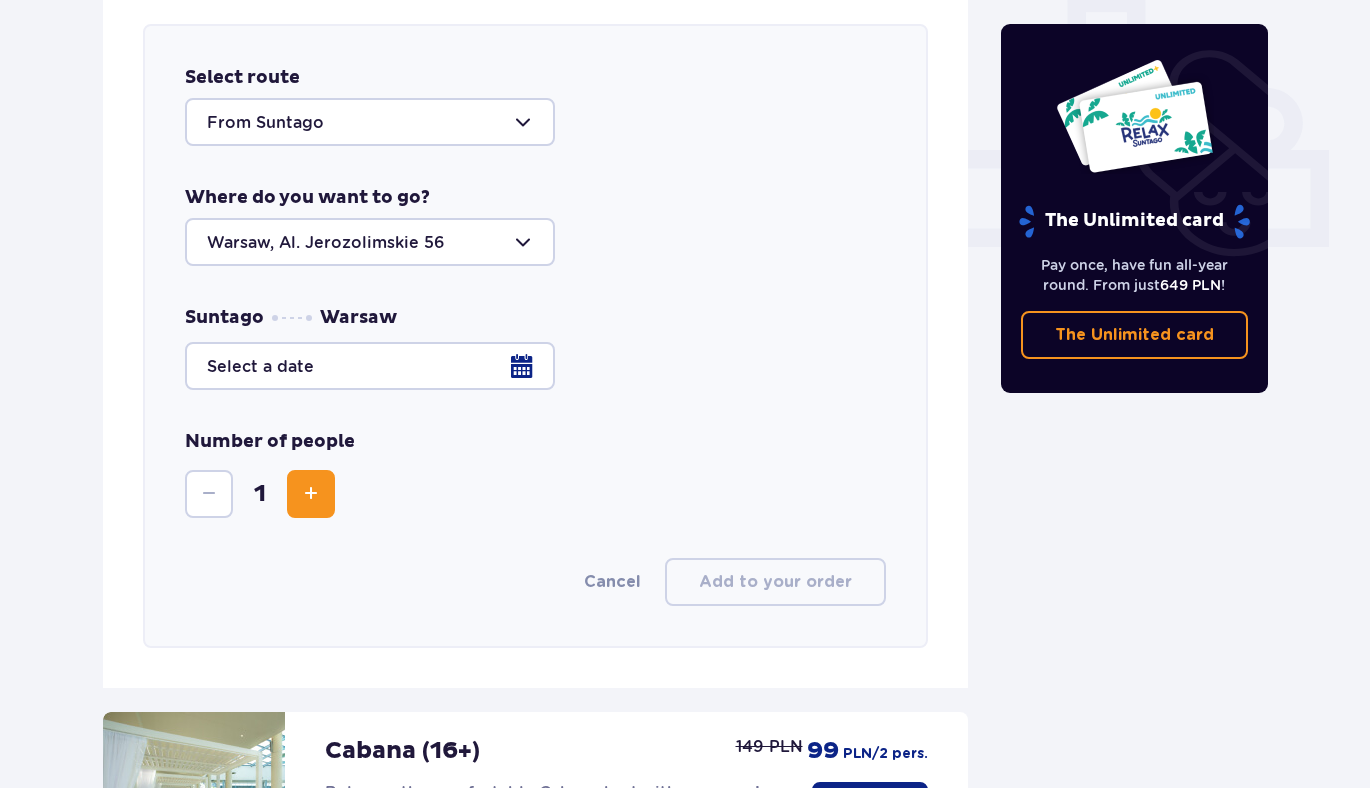 click at bounding box center (535, 366) 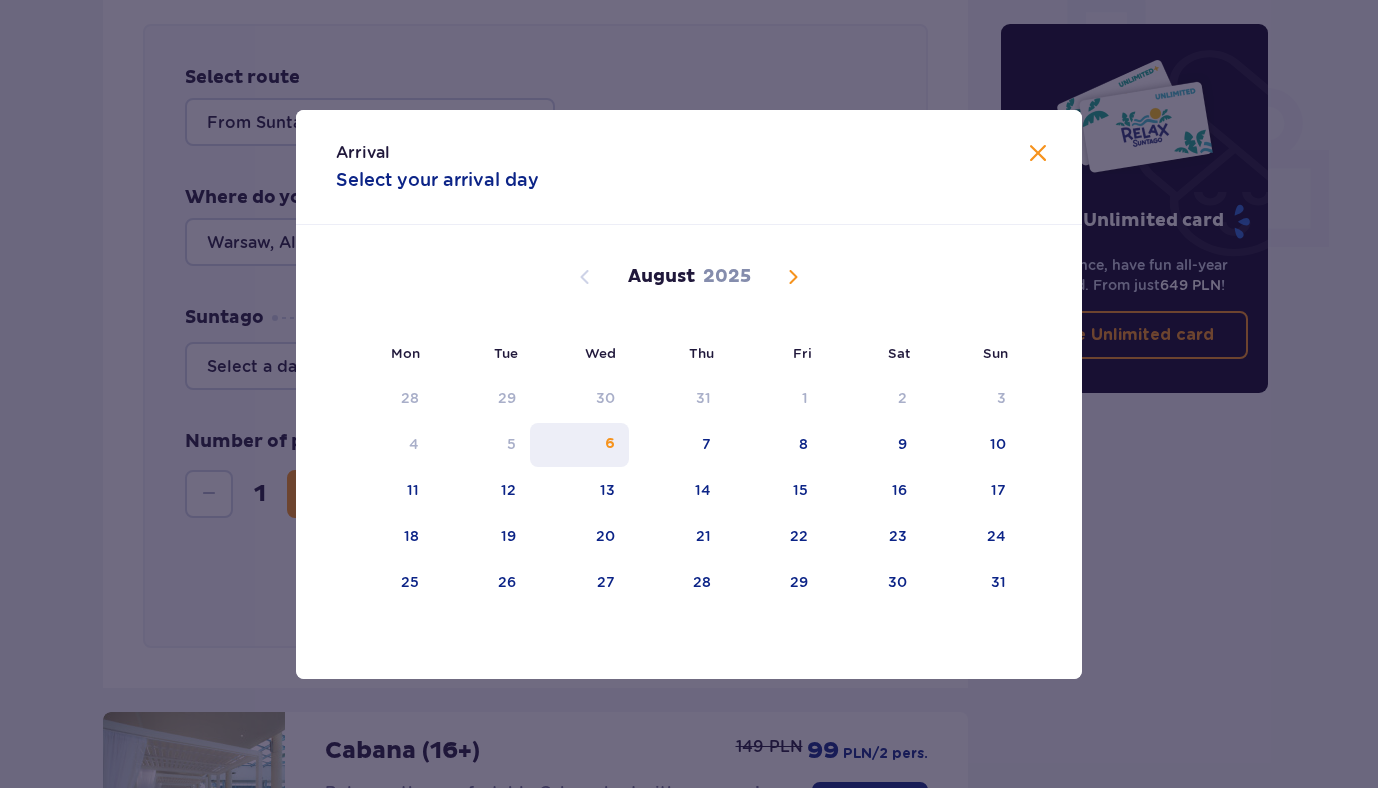 click on "6" at bounding box center (610, 444) 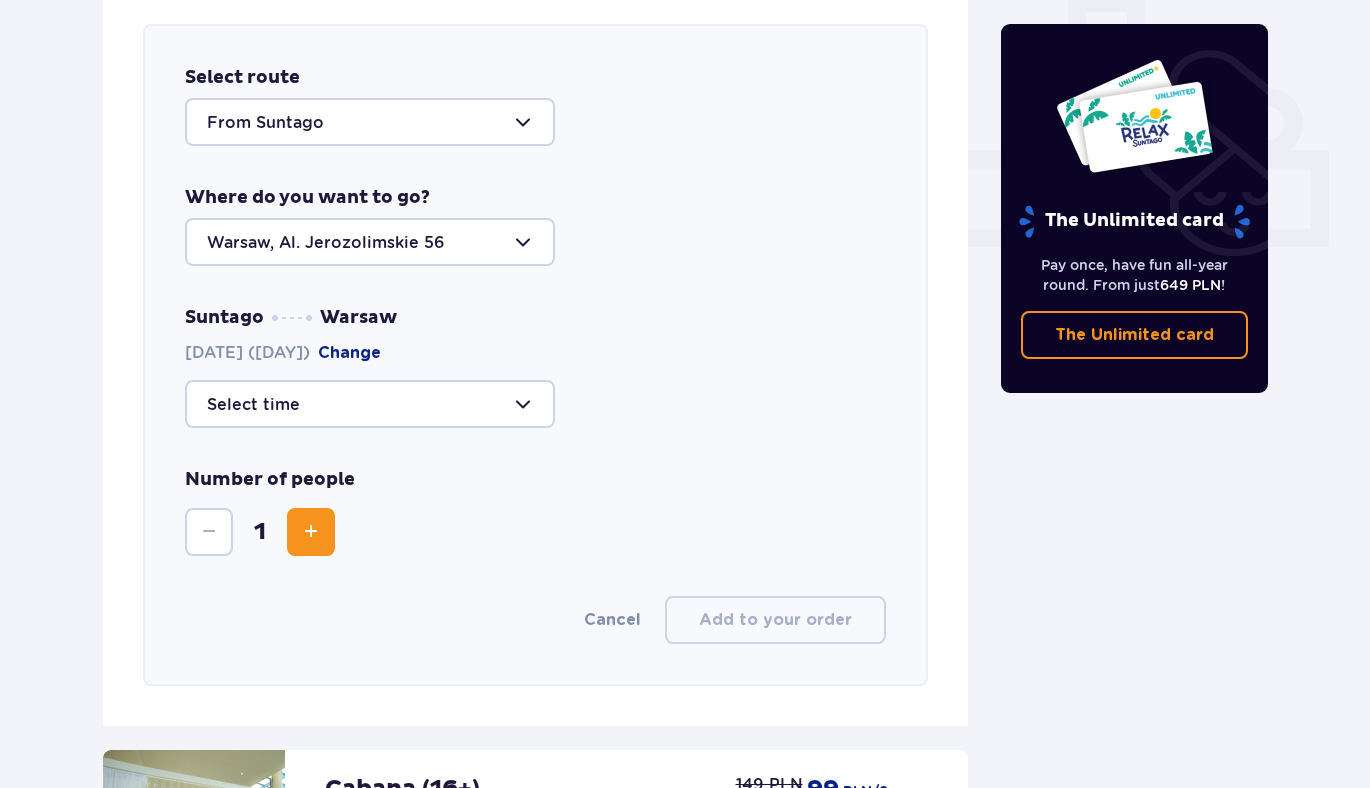 click at bounding box center [311, 532] 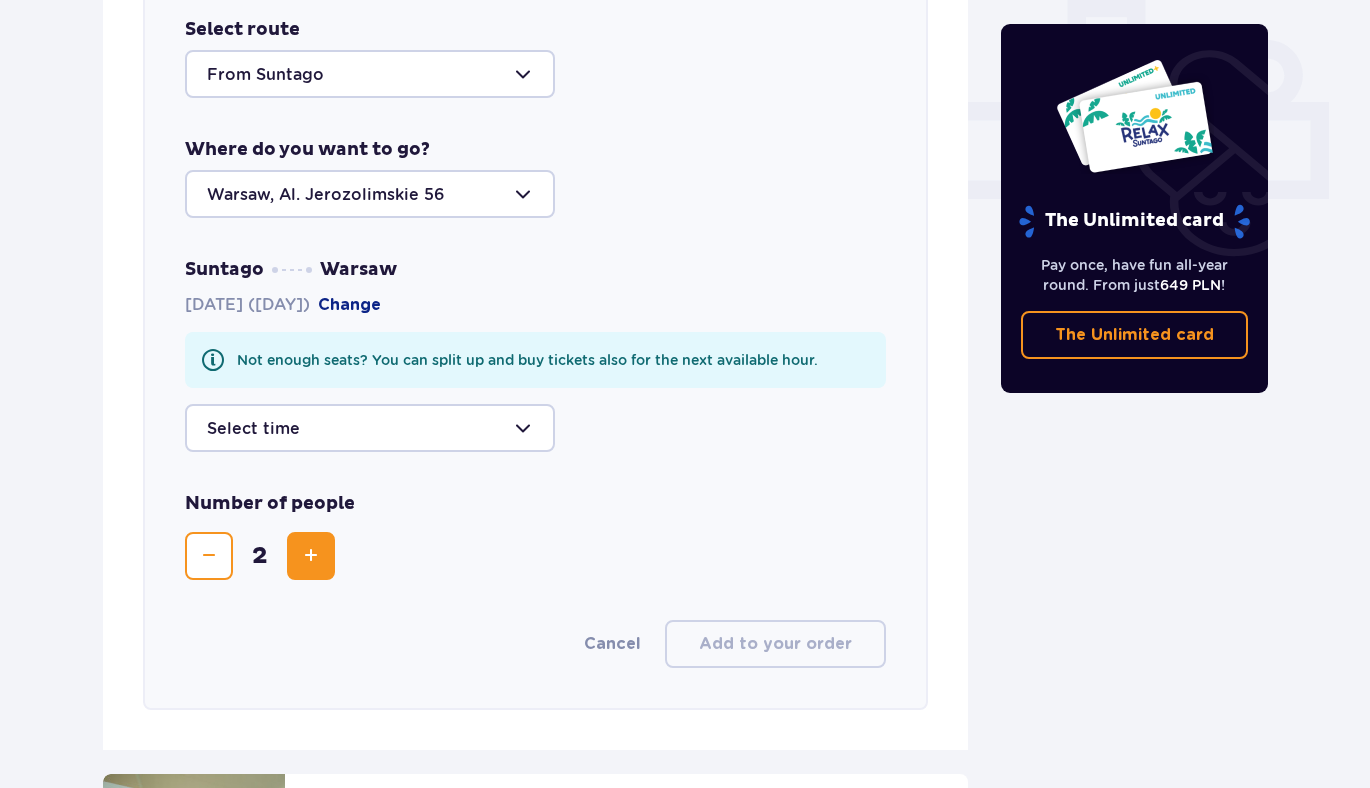 scroll, scrollTop: 839, scrollLeft: 0, axis: vertical 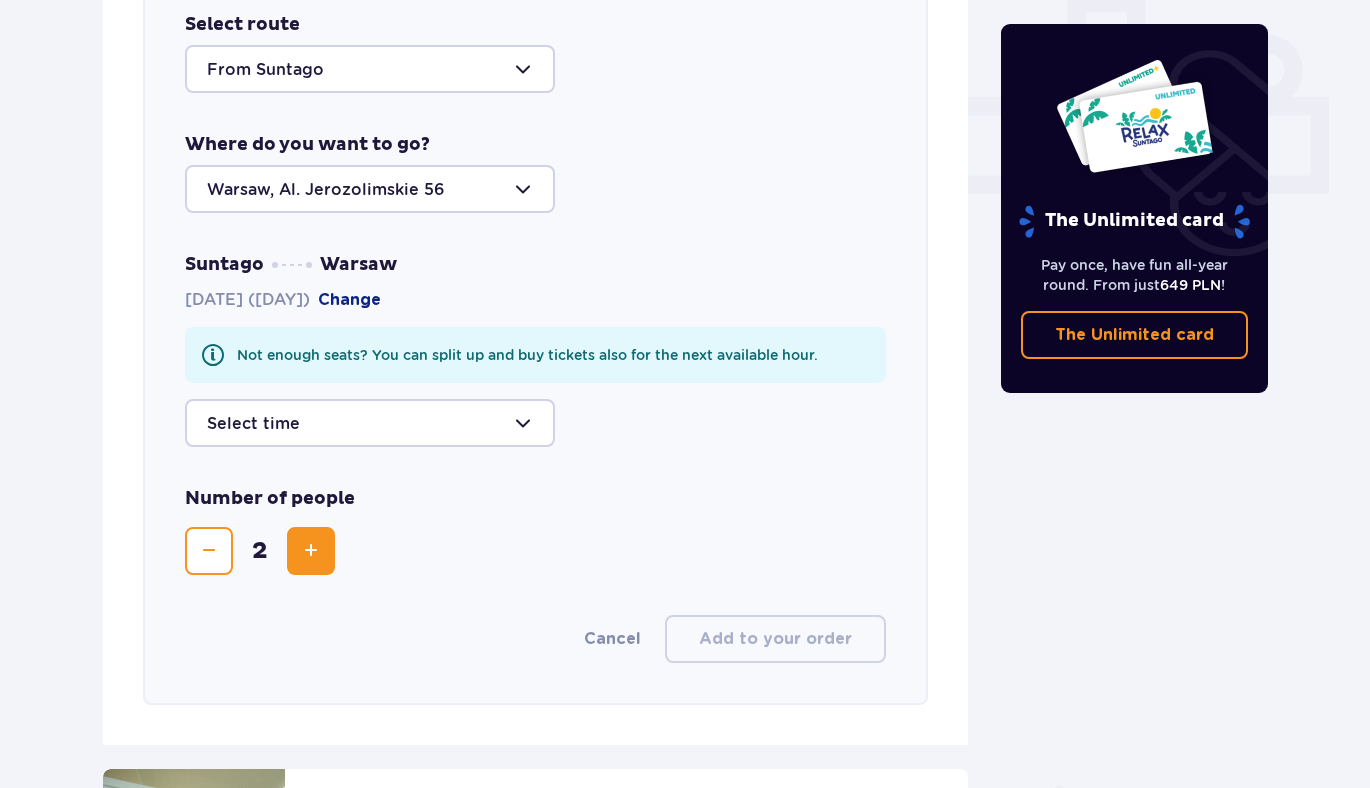 click at bounding box center [370, 423] 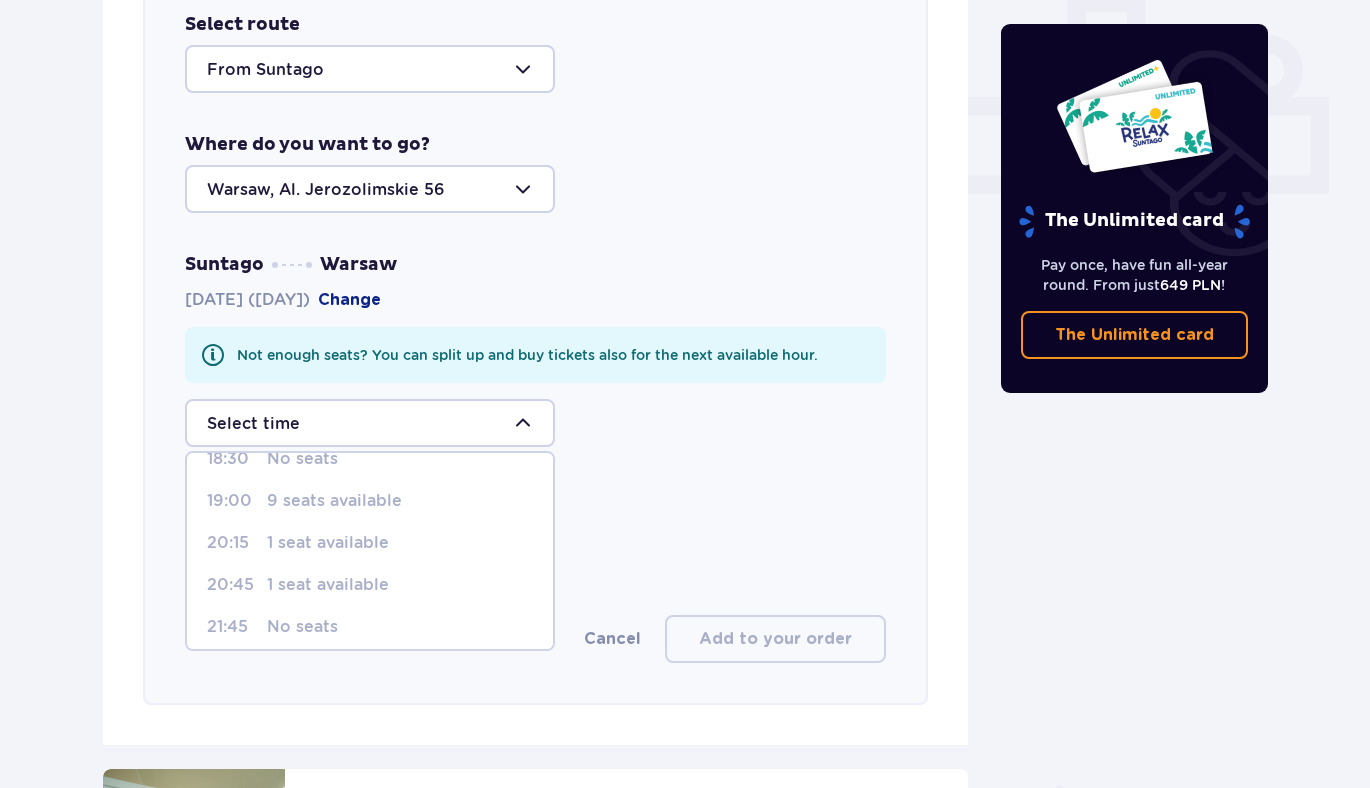 scroll, scrollTop: 244, scrollLeft: 0, axis: vertical 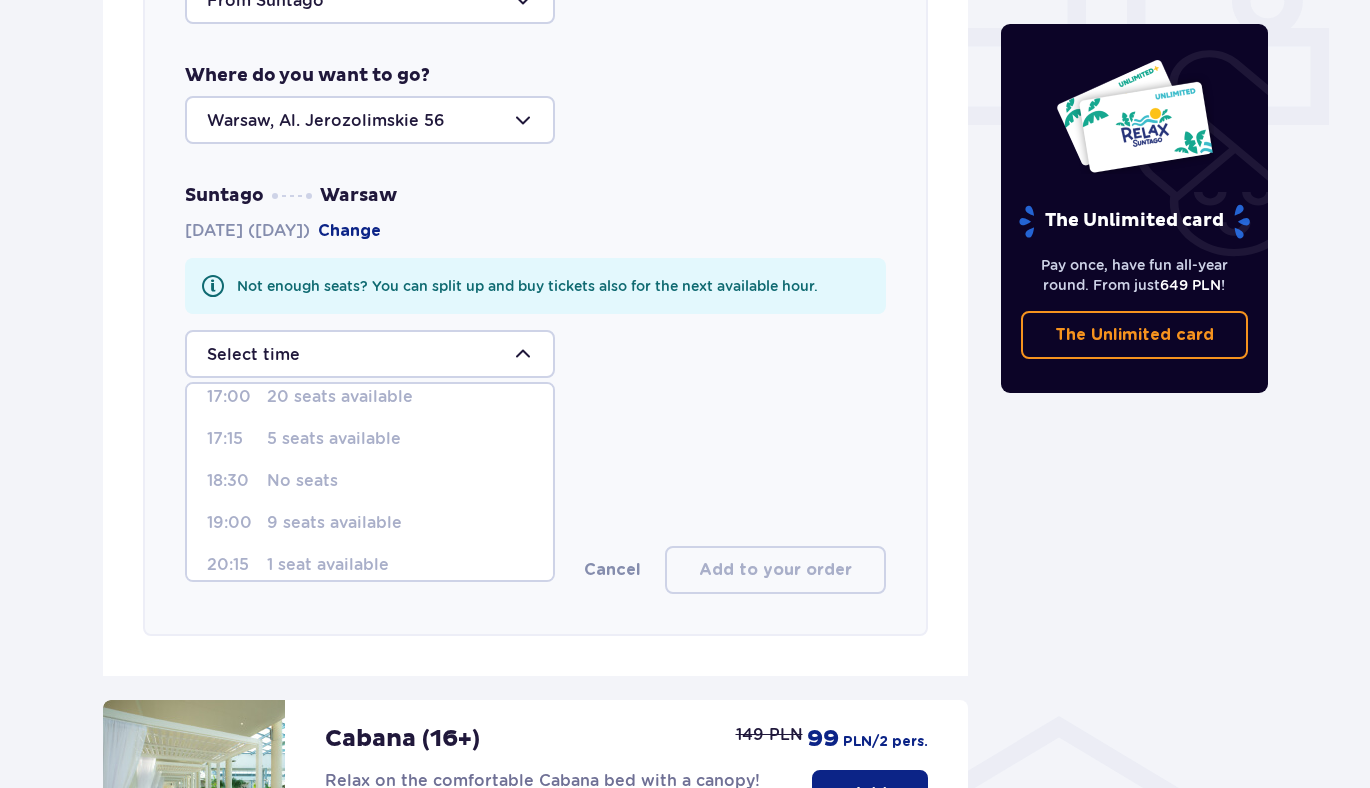 click on "No seats" at bounding box center [302, 481] 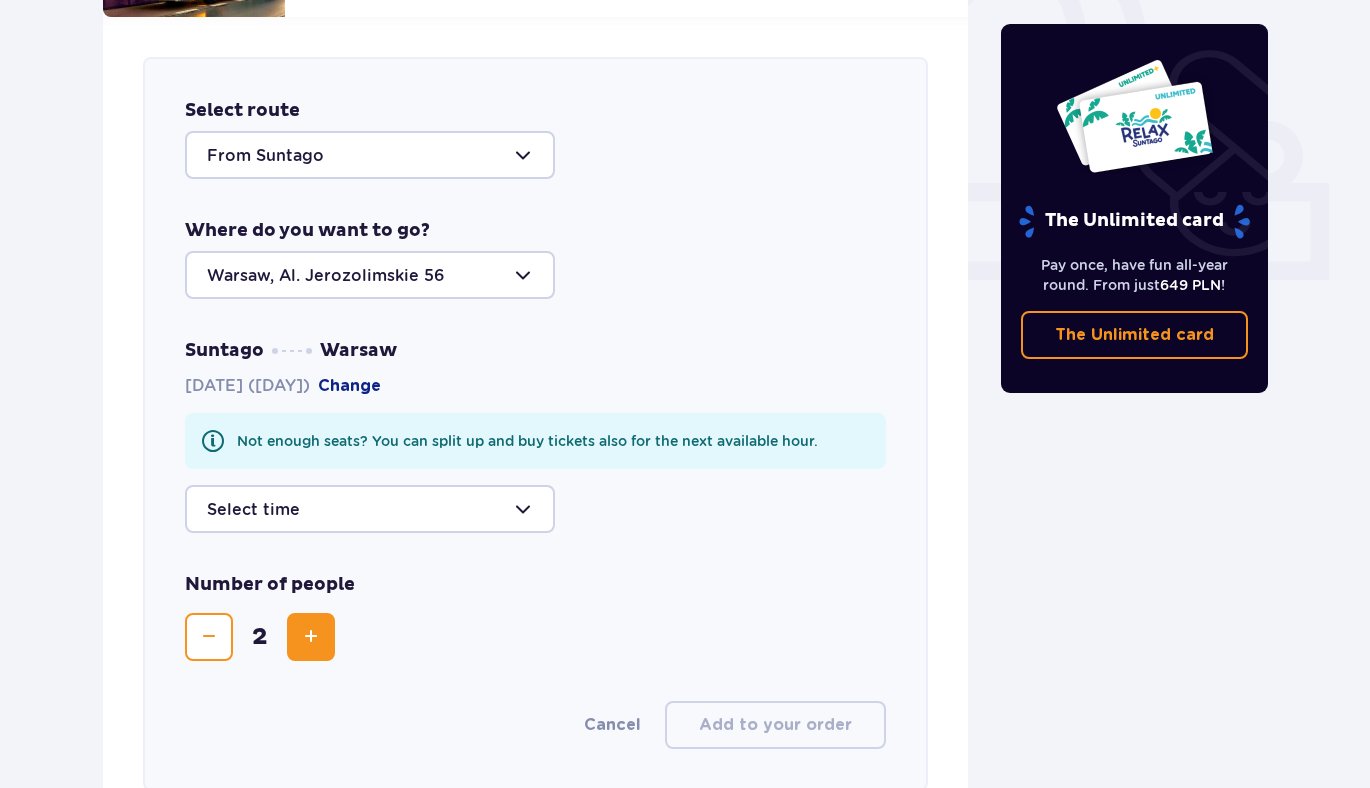 scroll, scrollTop: 719, scrollLeft: 0, axis: vertical 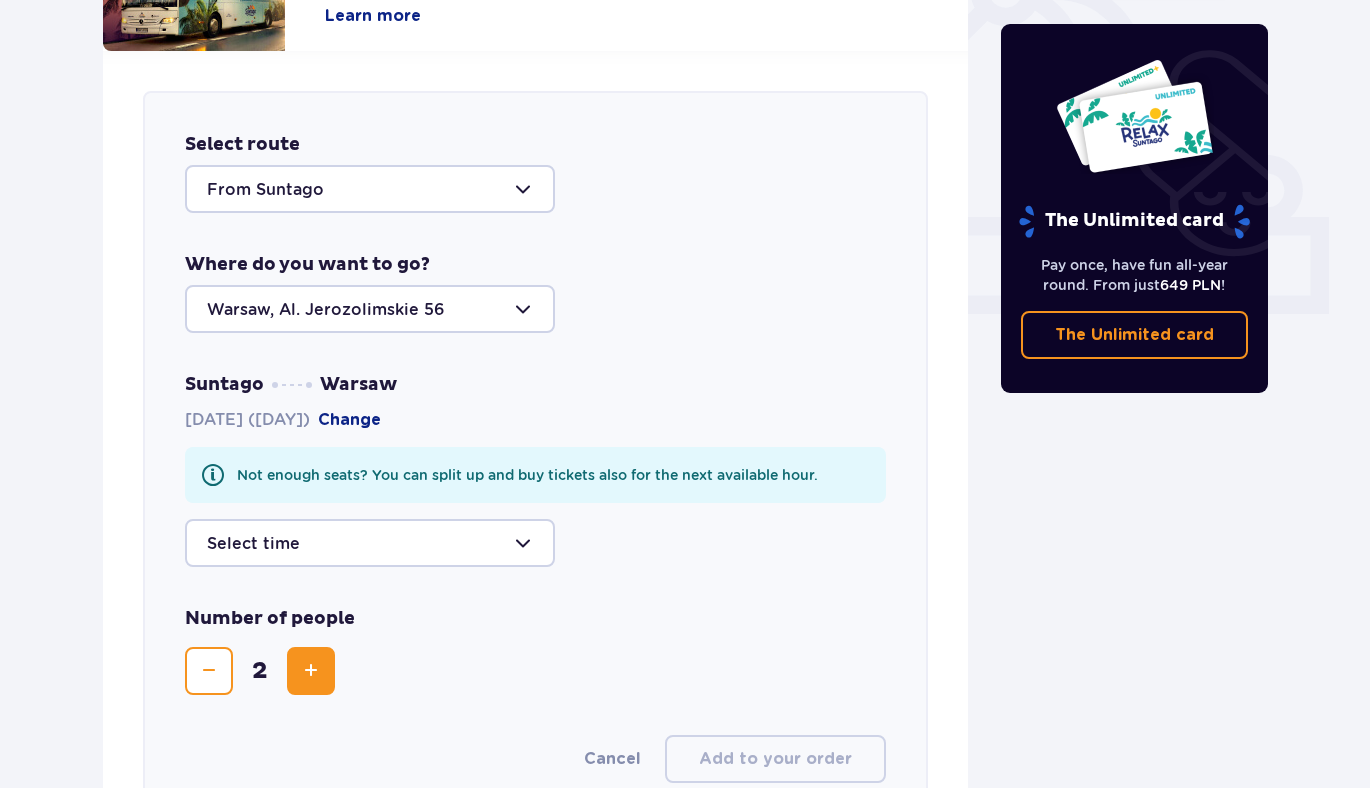 click at bounding box center [370, 189] 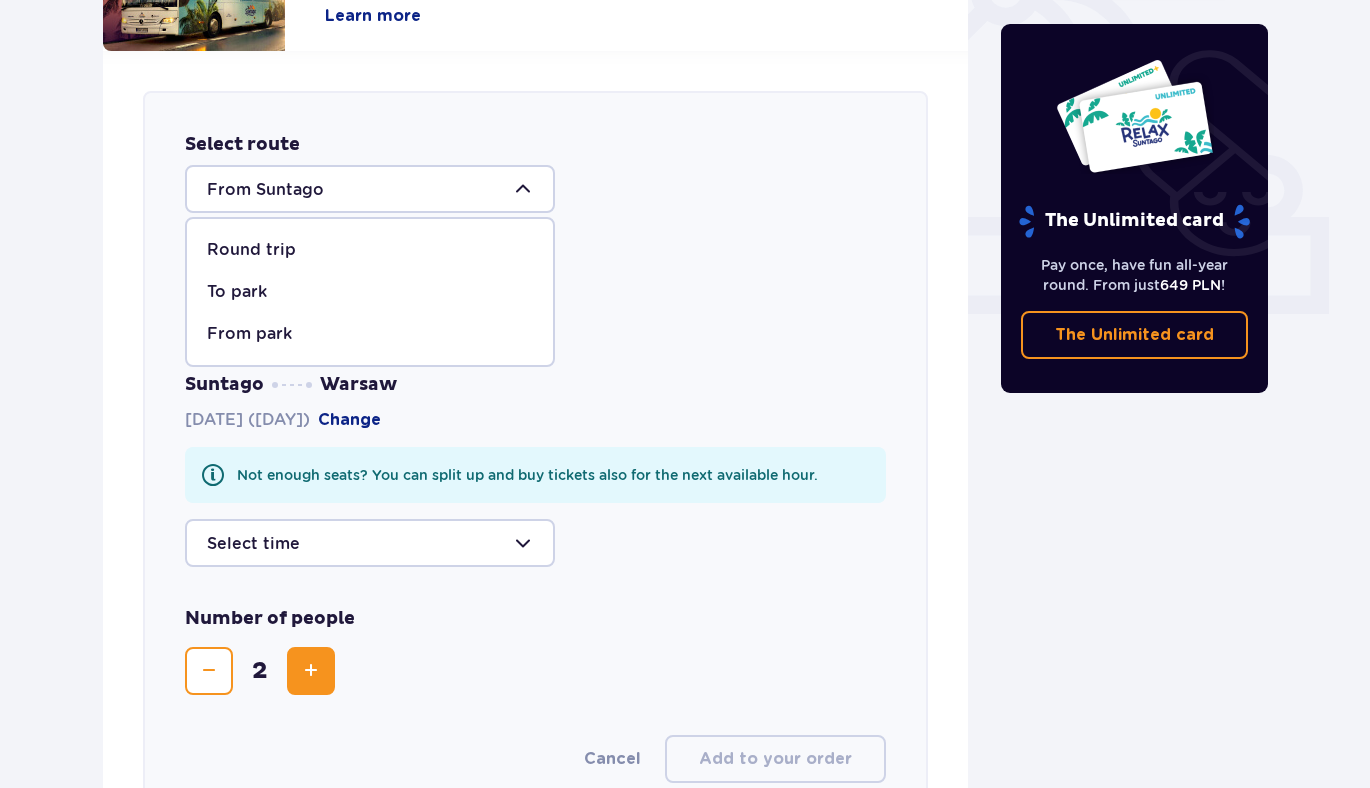 click on "To park" at bounding box center (370, 292) 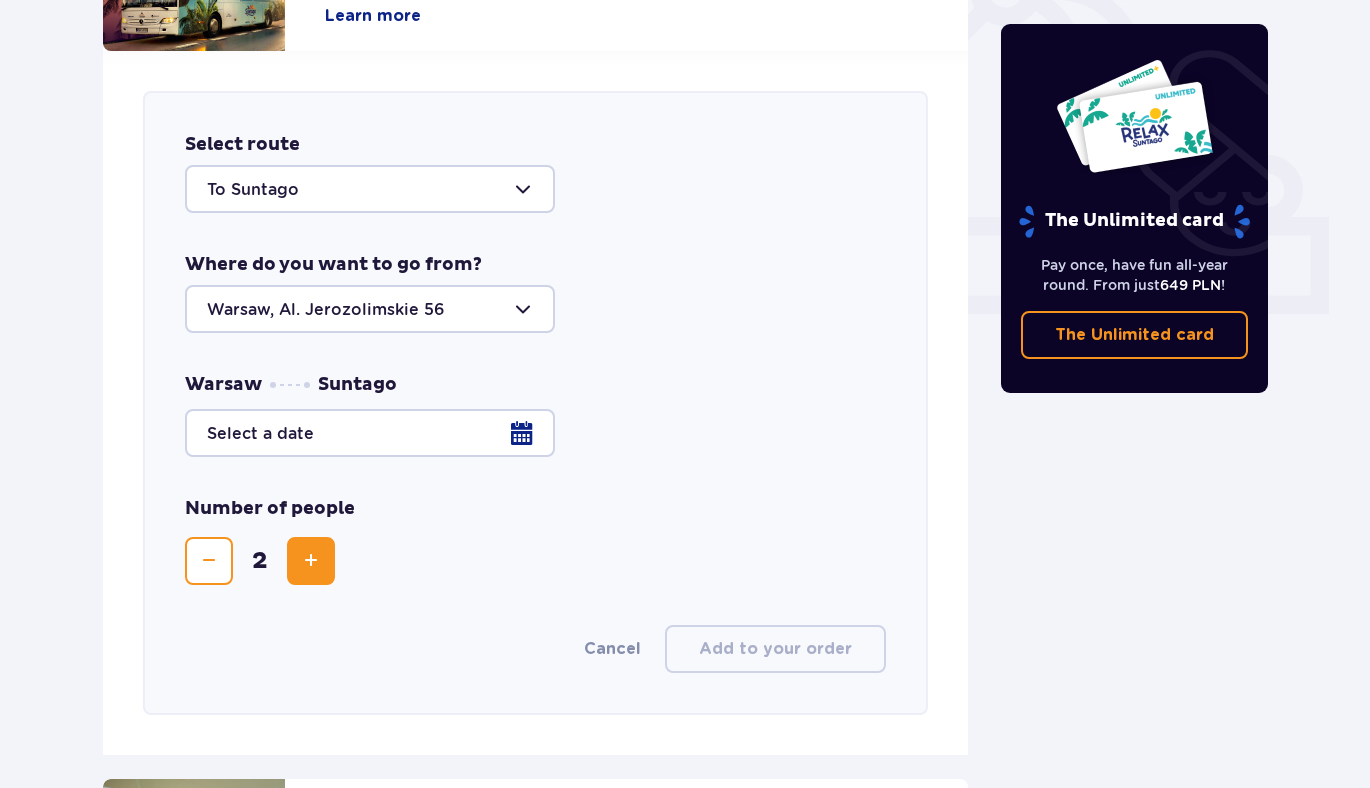 click at bounding box center (370, 189) 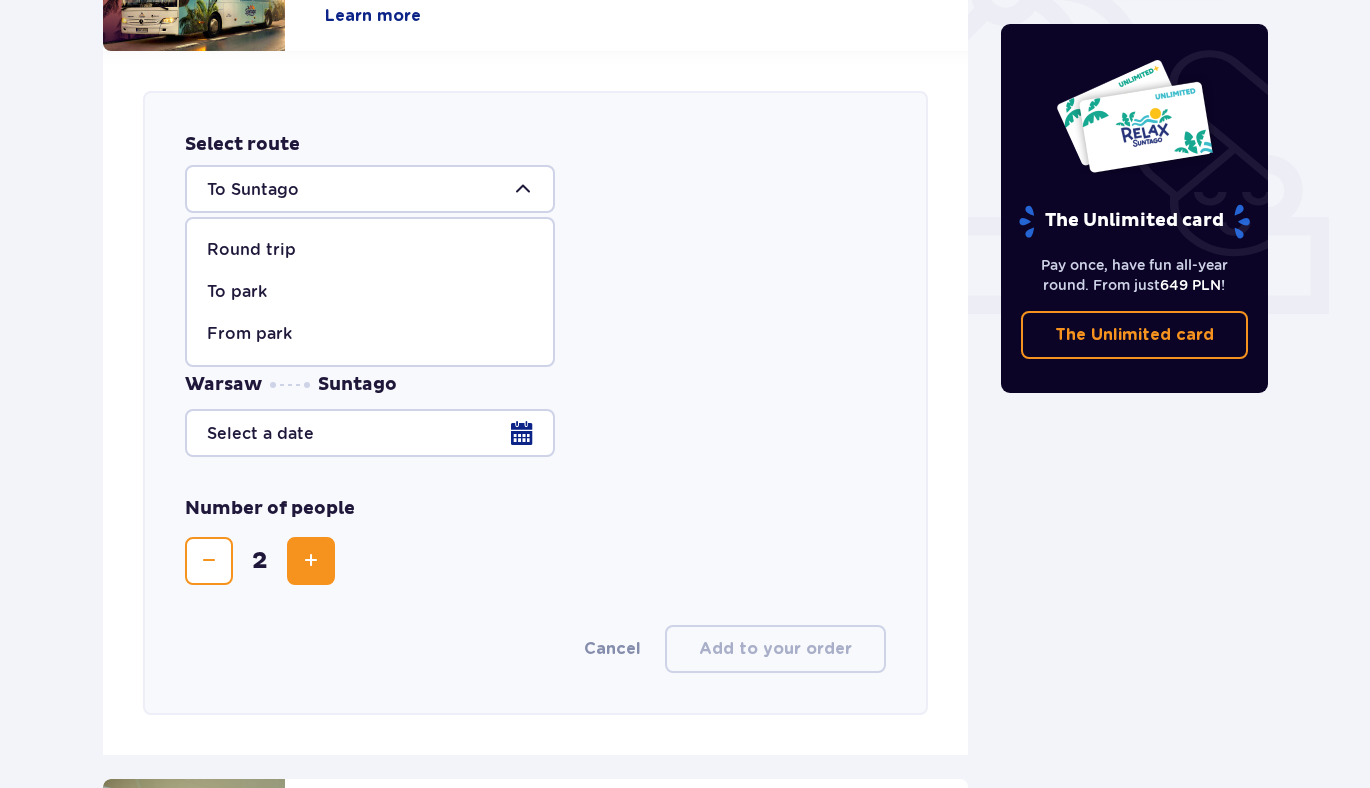 click on "From park" at bounding box center [249, 334] 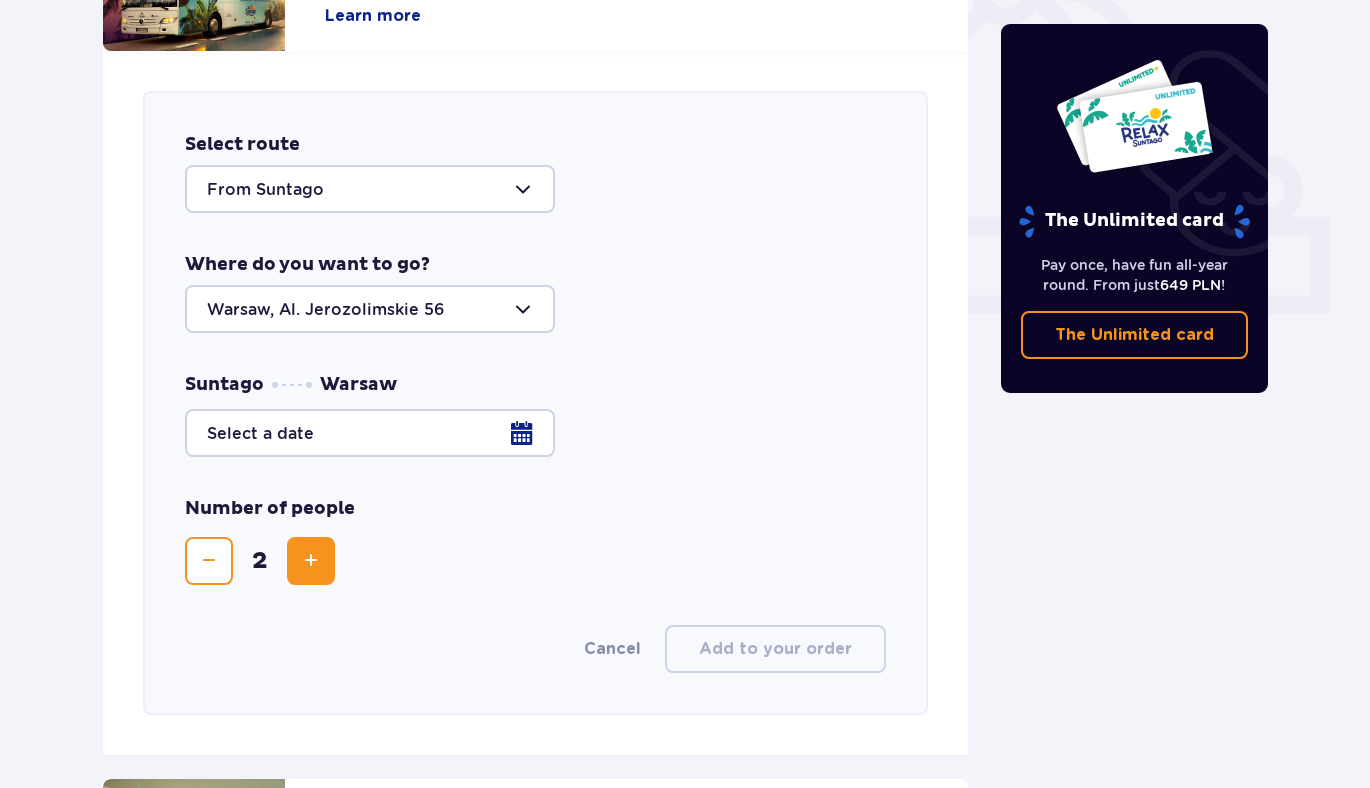click at bounding box center [535, 433] 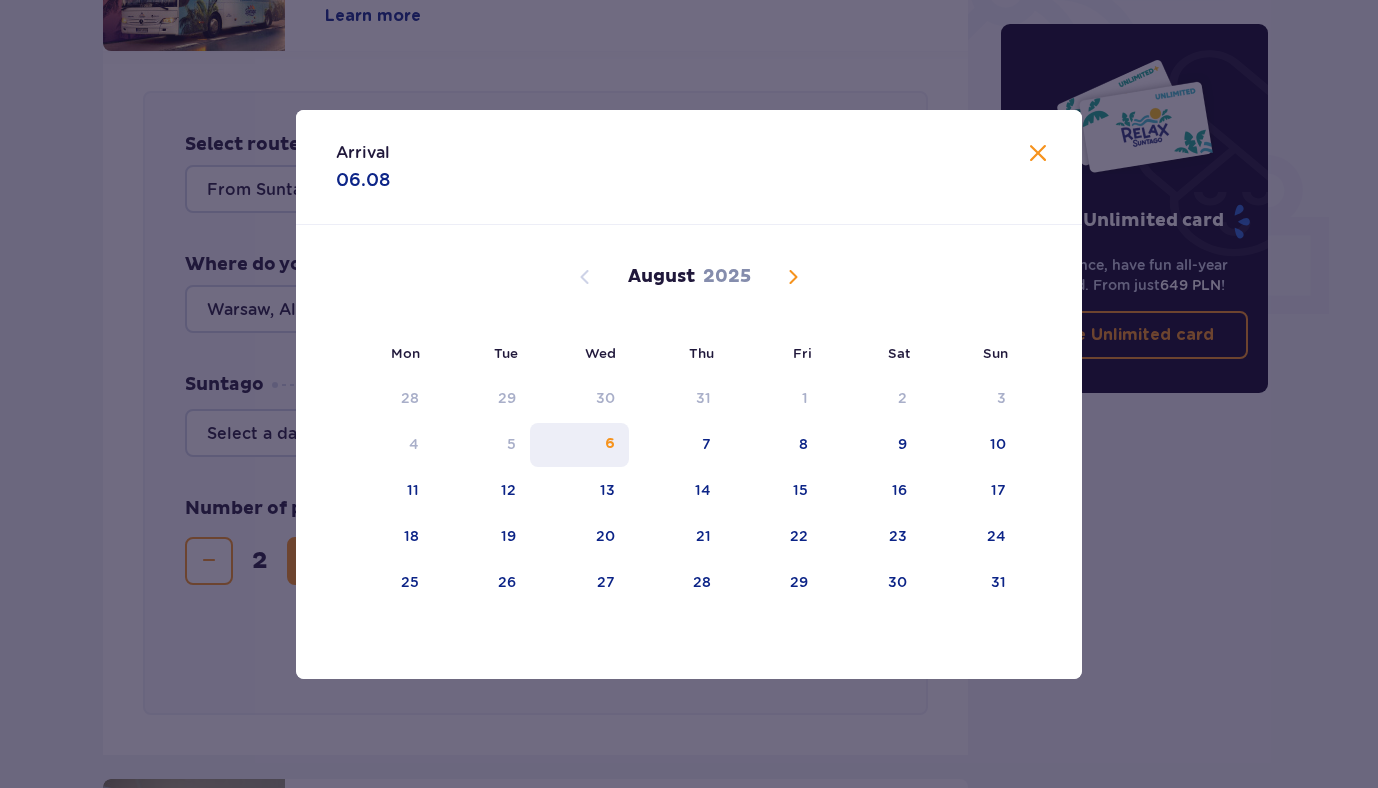 click on "6" at bounding box center [579, 445] 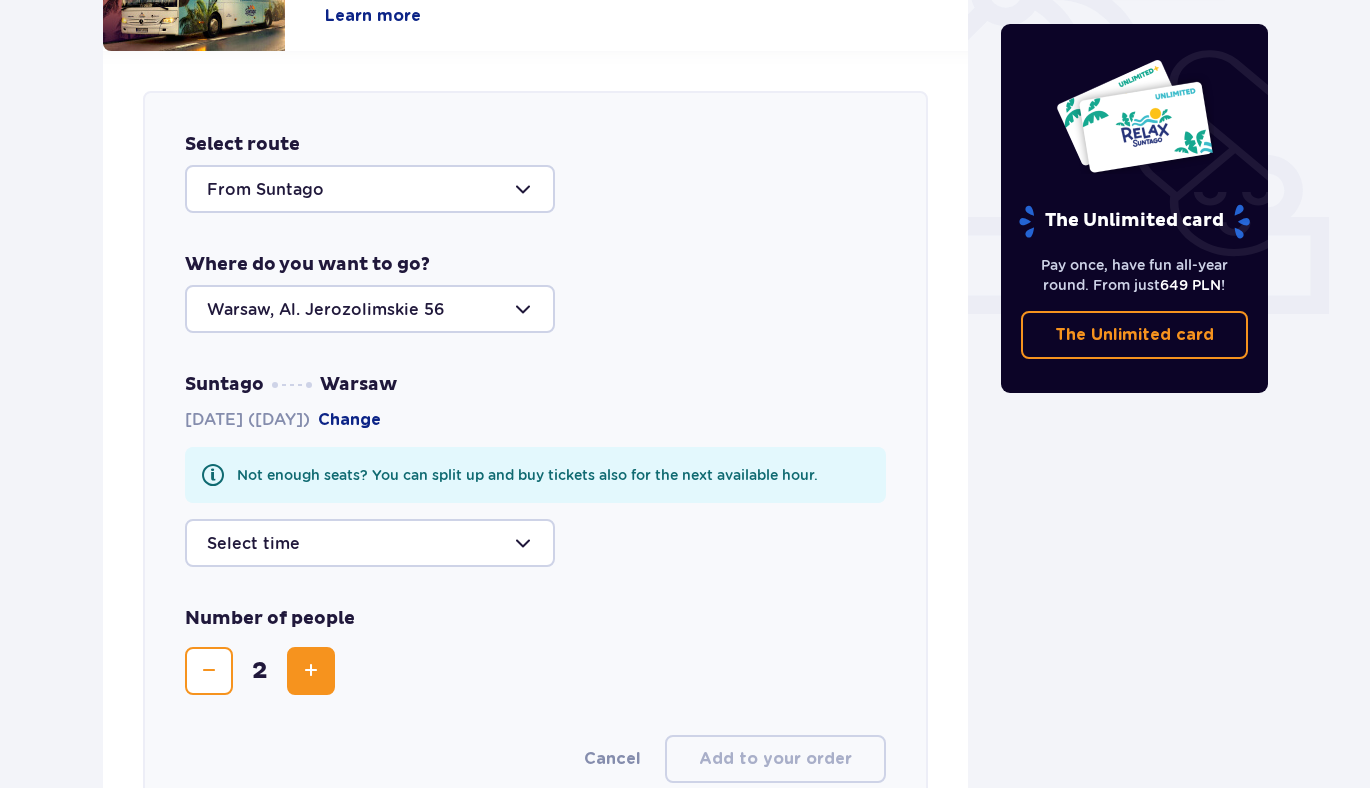 click at bounding box center (370, 543) 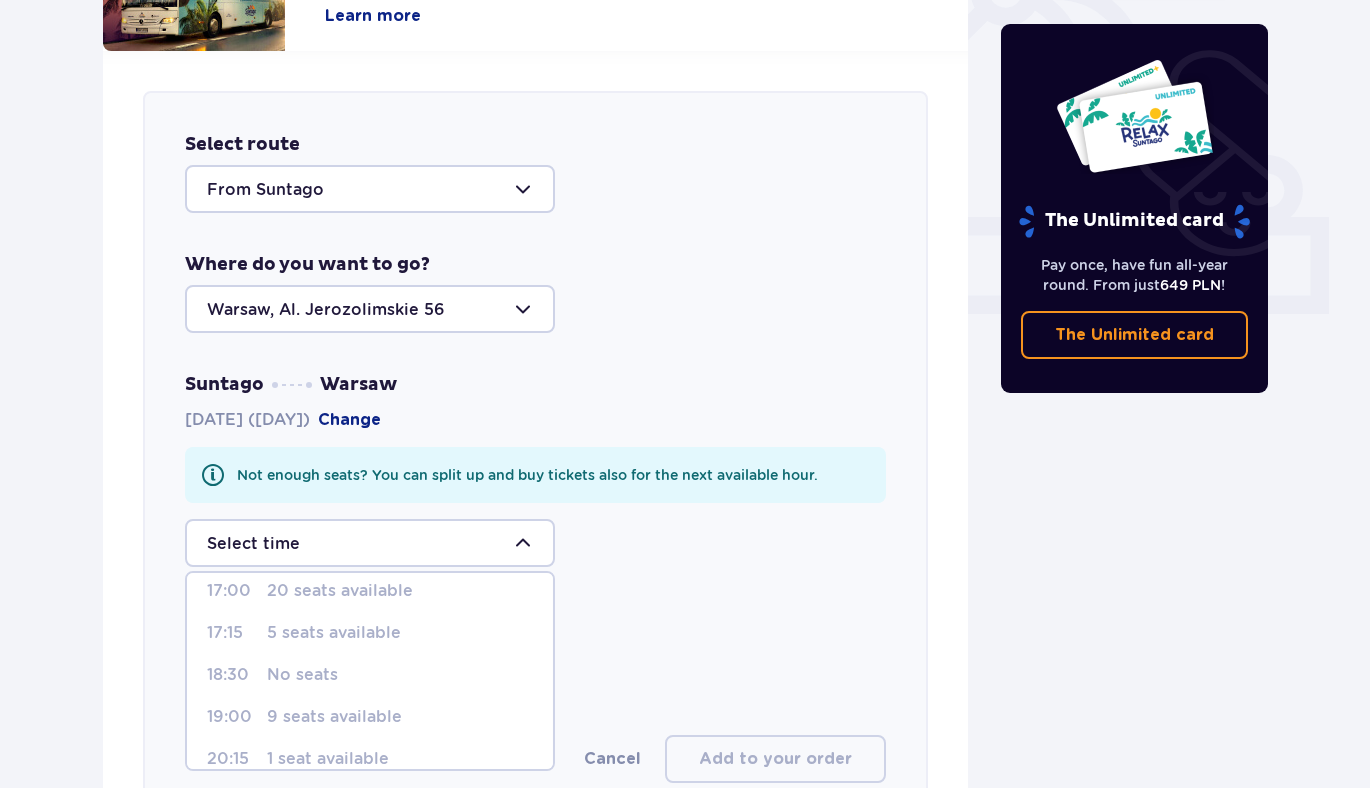 scroll, scrollTop: 244, scrollLeft: 0, axis: vertical 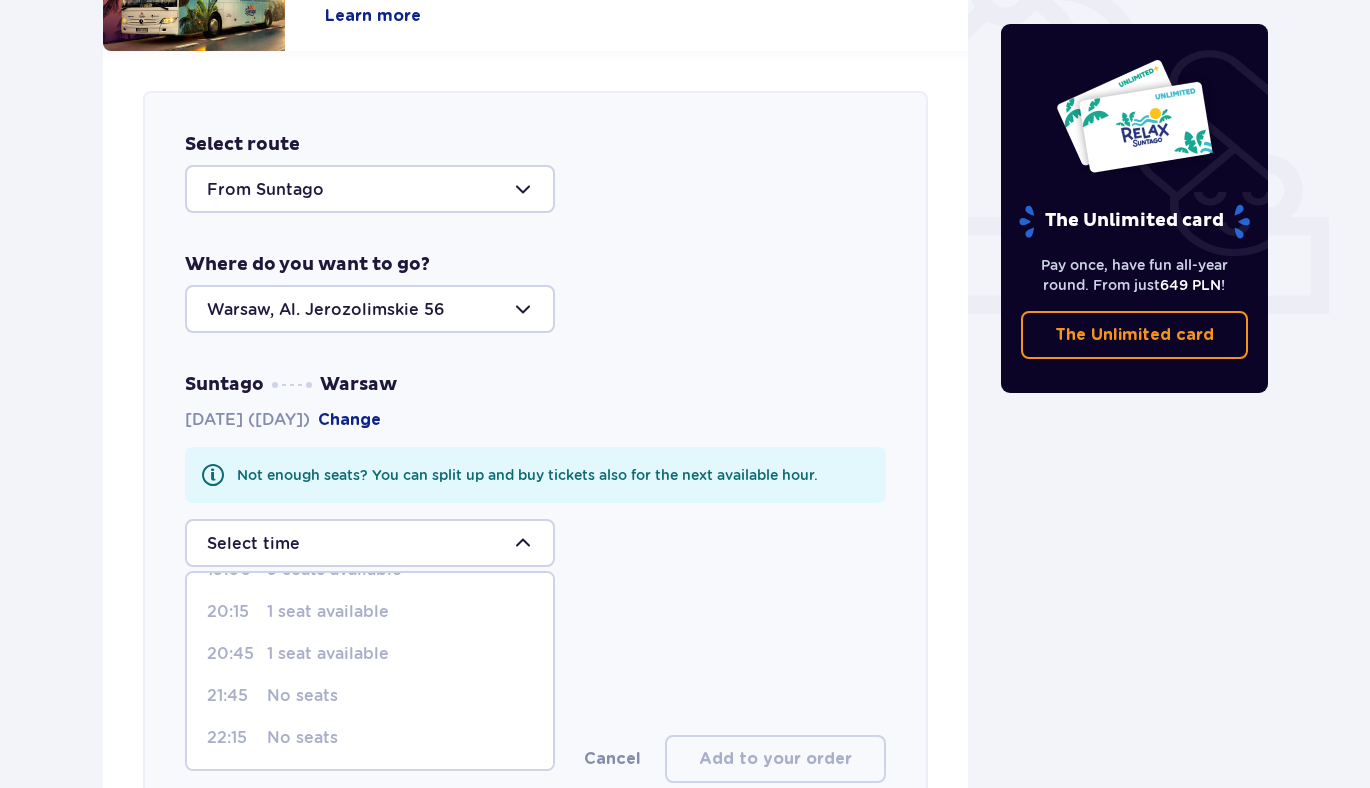 click on "1 seat available" at bounding box center (328, 654) 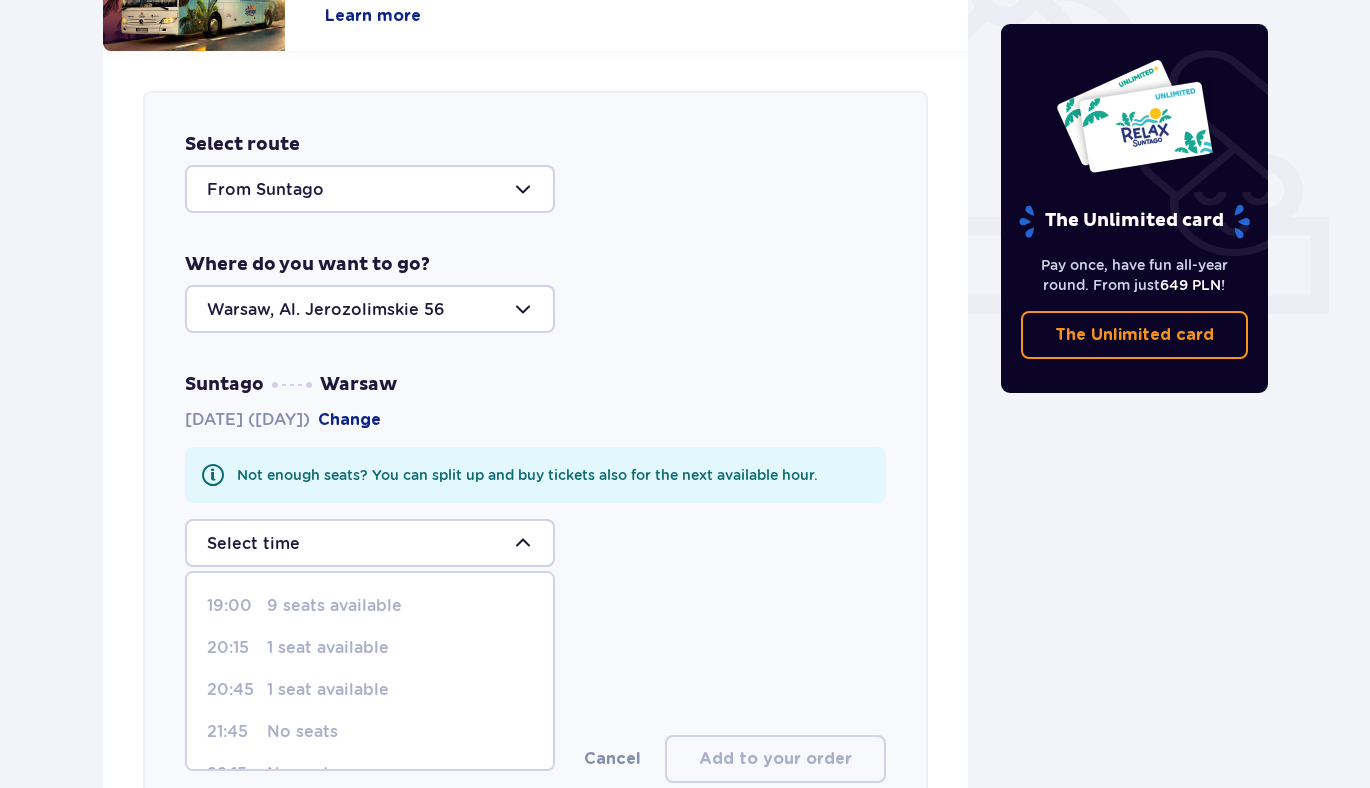 scroll, scrollTop: 194, scrollLeft: 0, axis: vertical 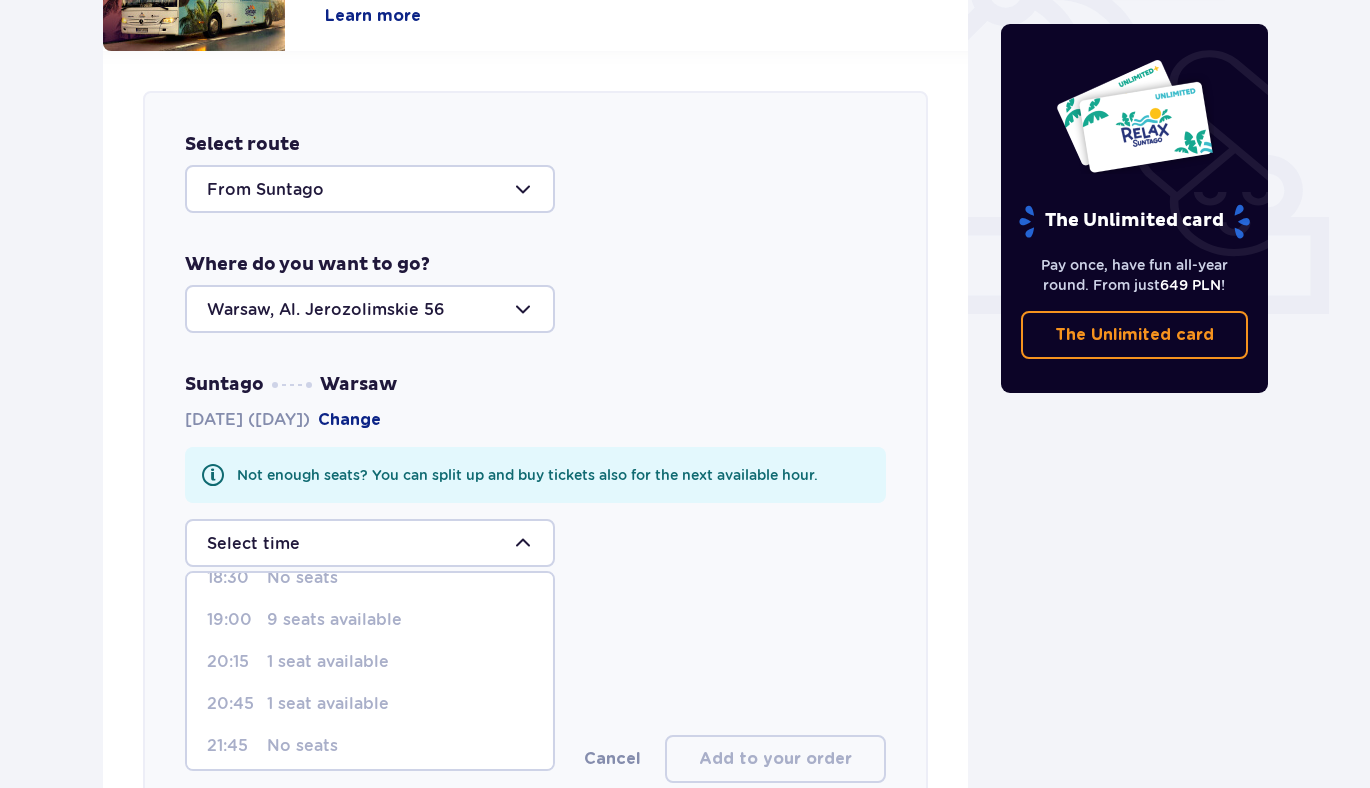 click on "9 seats available" at bounding box center [334, 620] 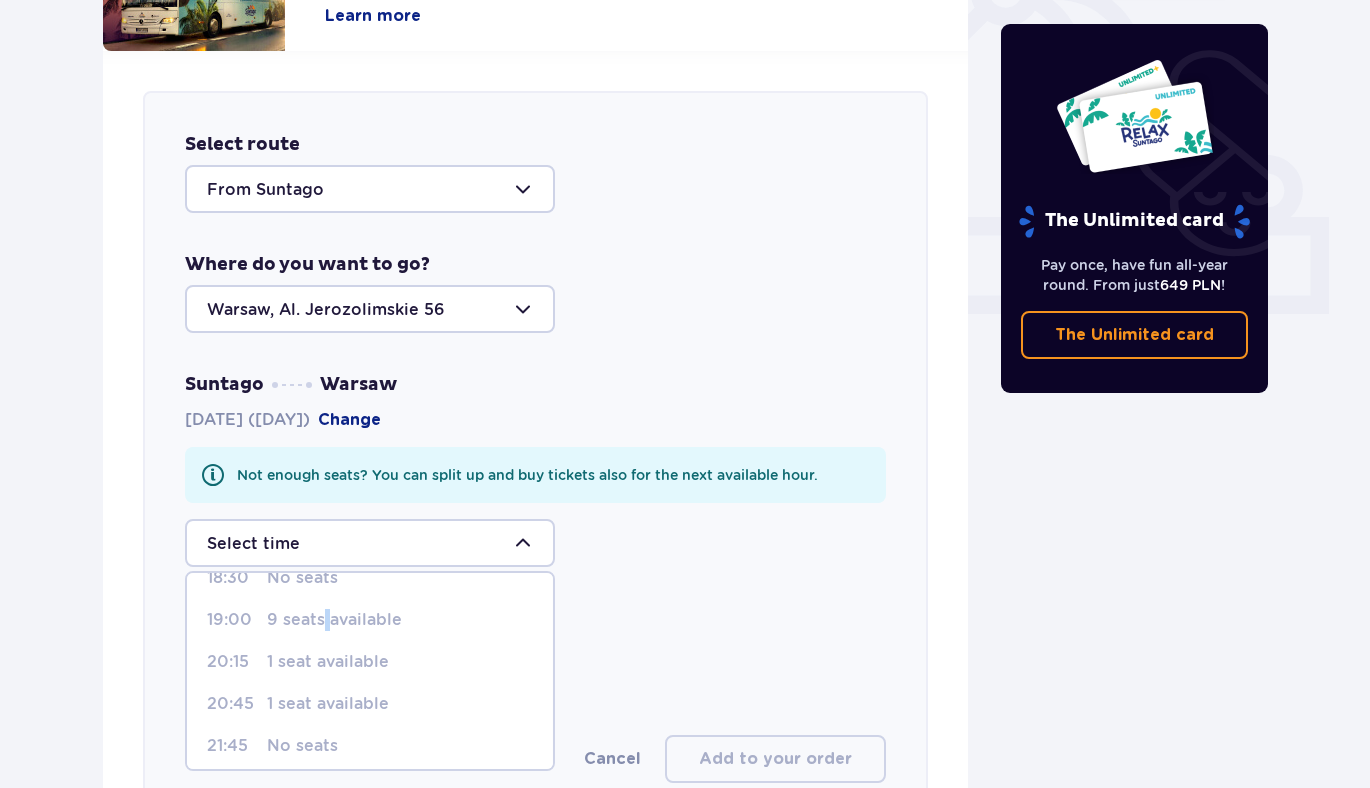click on "9 seats available" at bounding box center (334, 620) 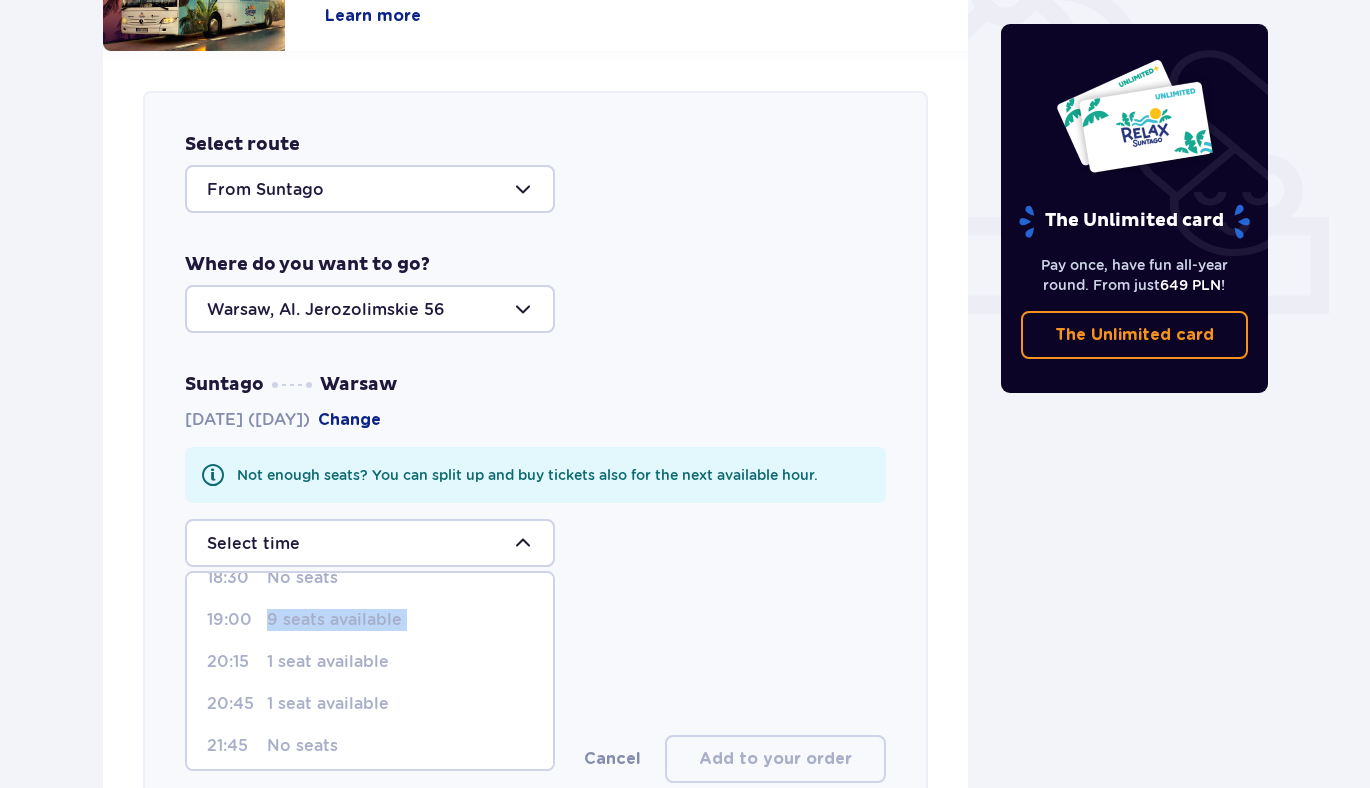 click on "9 seats available" at bounding box center (334, 620) 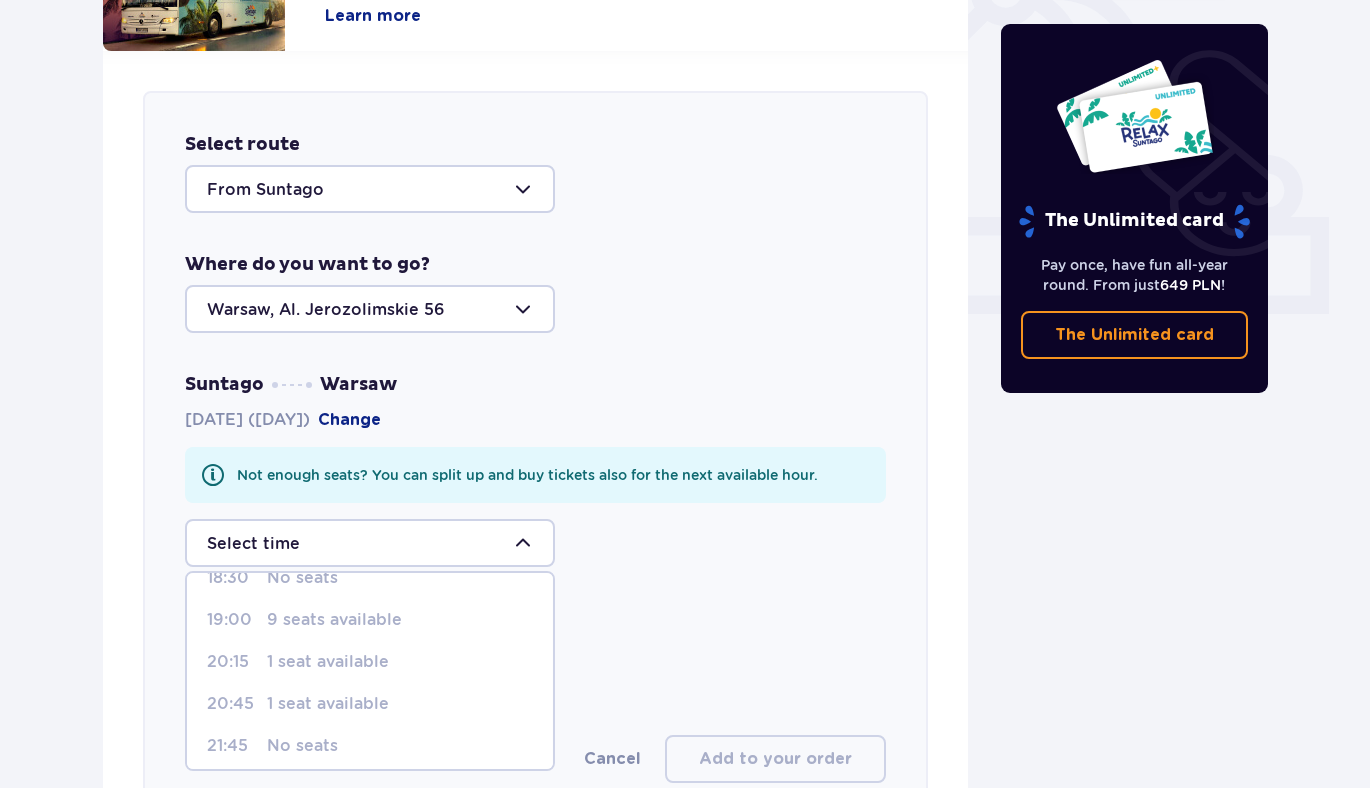 click on "Not enough seats? You can split up and buy tickets also for the next available hour." at bounding box center [535, 475] 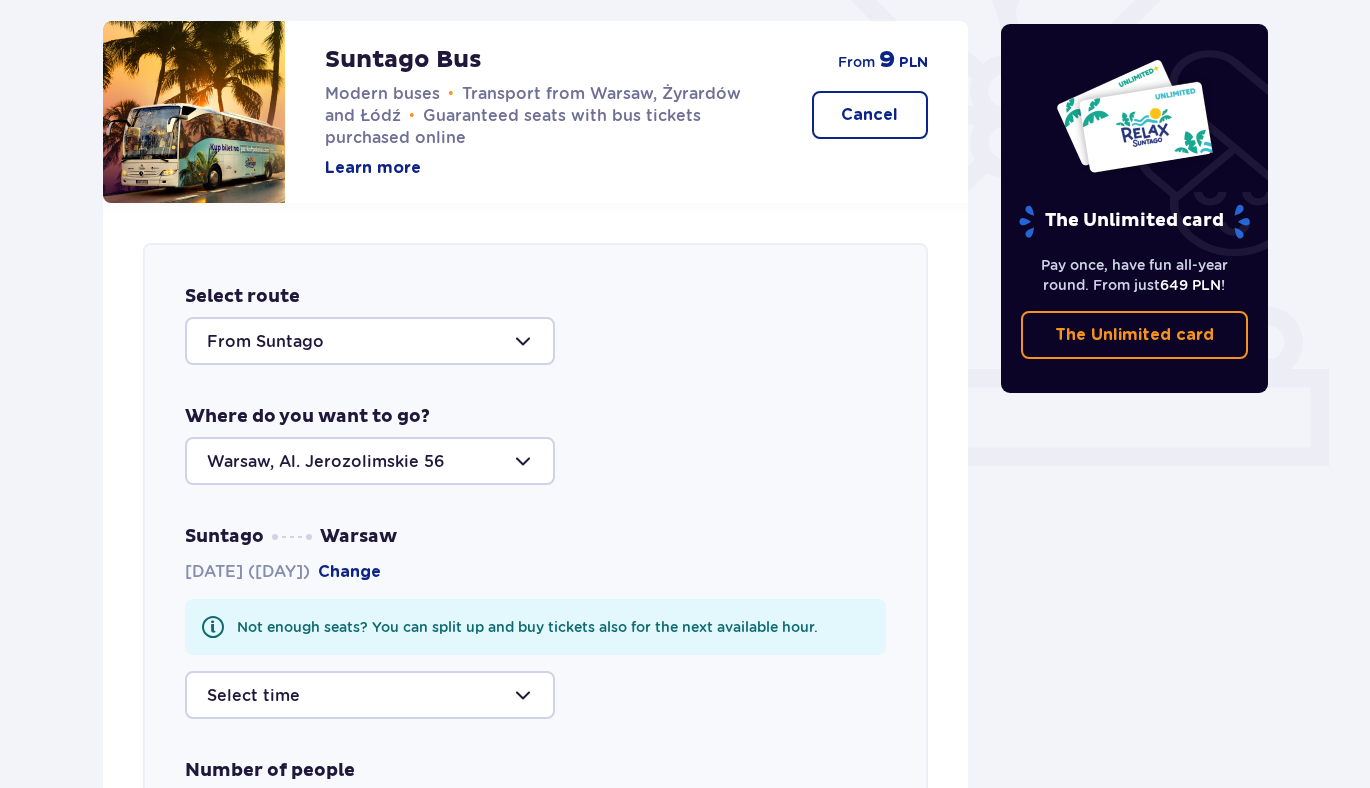 scroll, scrollTop: 569, scrollLeft: 0, axis: vertical 